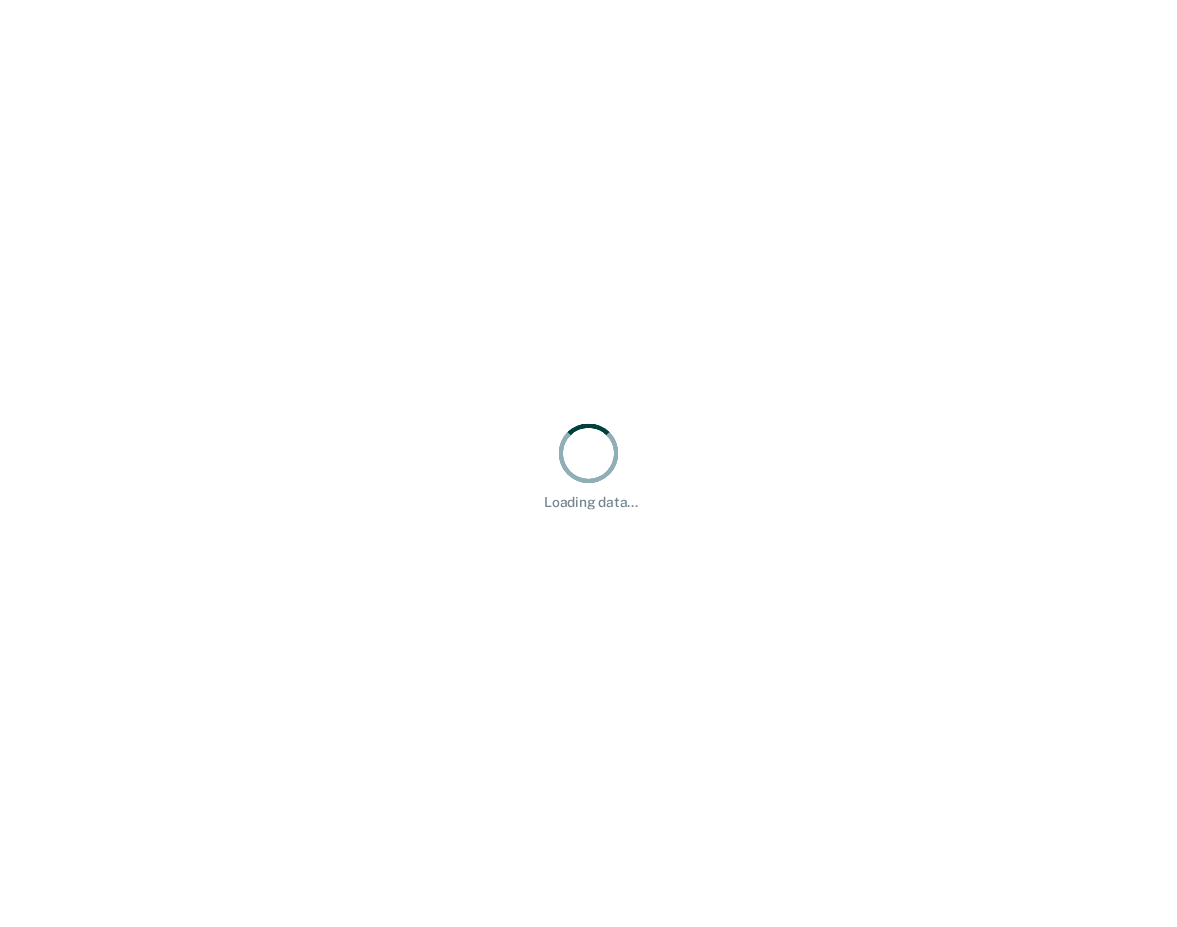 scroll, scrollTop: 0, scrollLeft: 0, axis: both 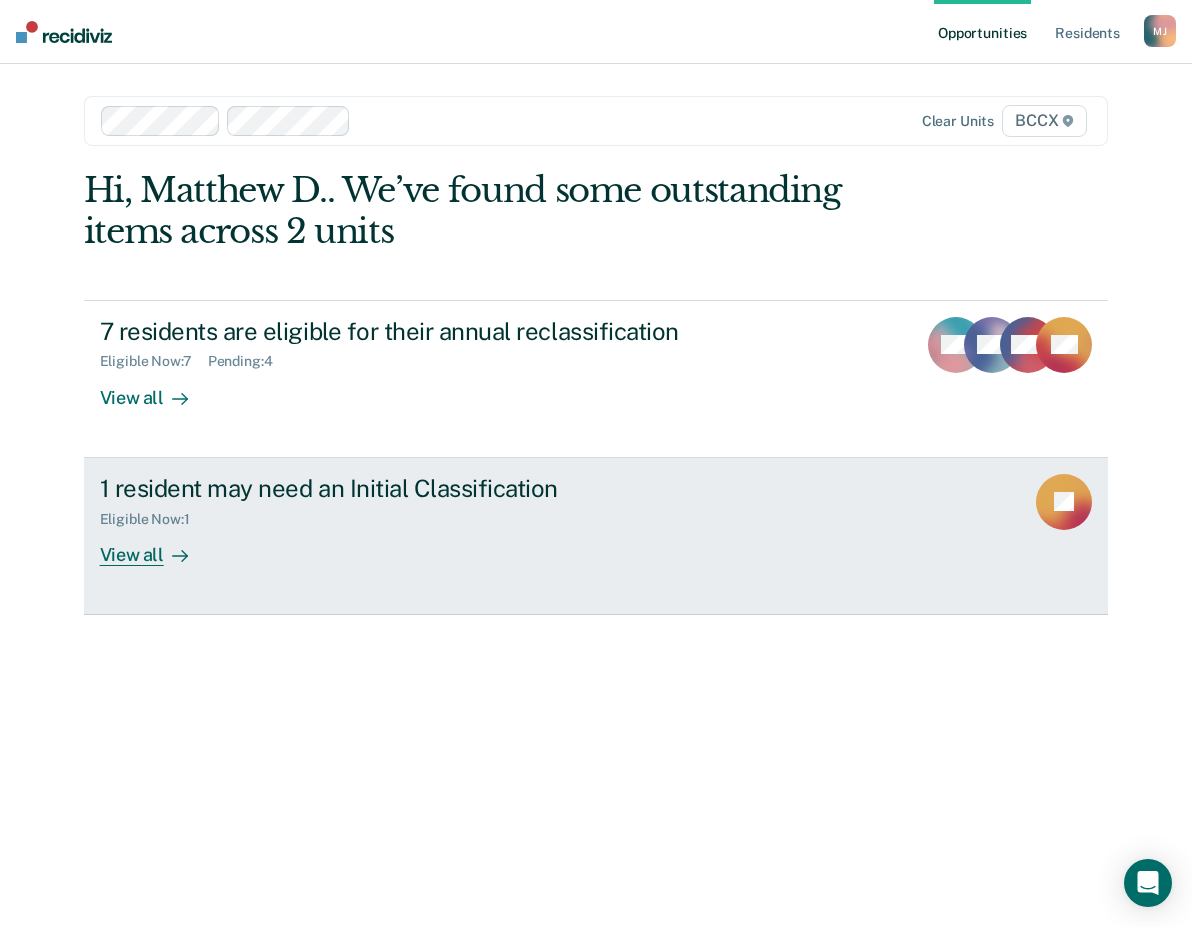click on "View all" at bounding box center [156, 546] 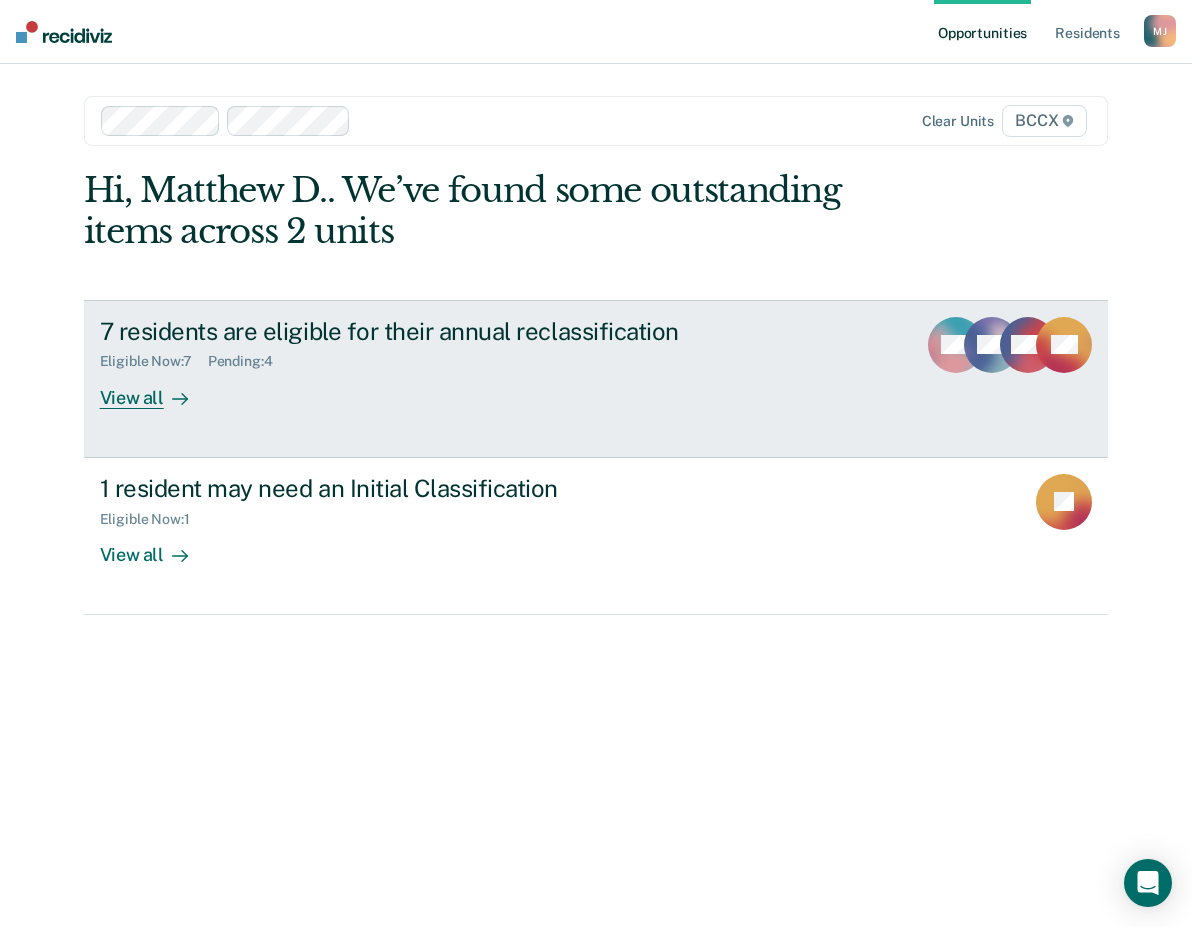 click on "View all" at bounding box center (156, 389) 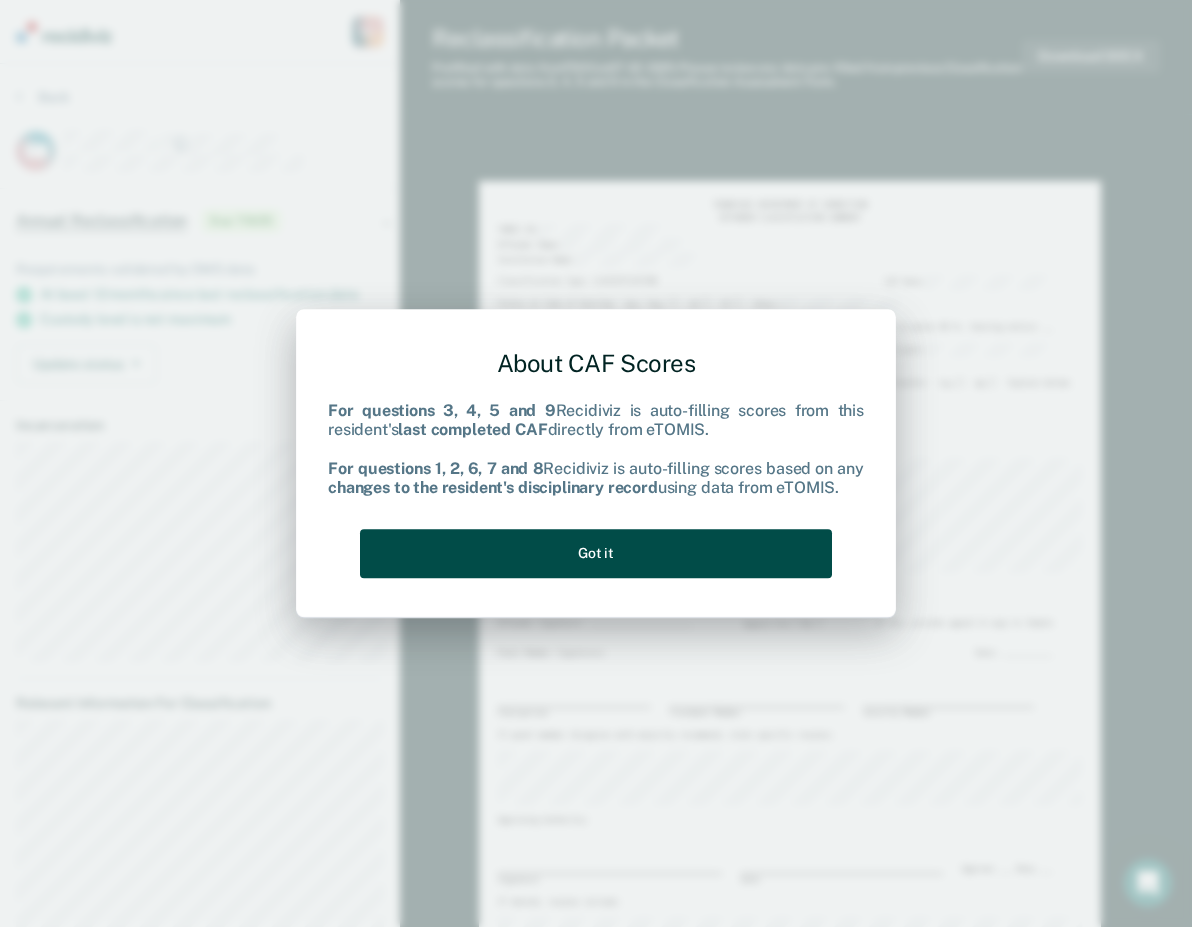click on "Got it" at bounding box center (596, 553) 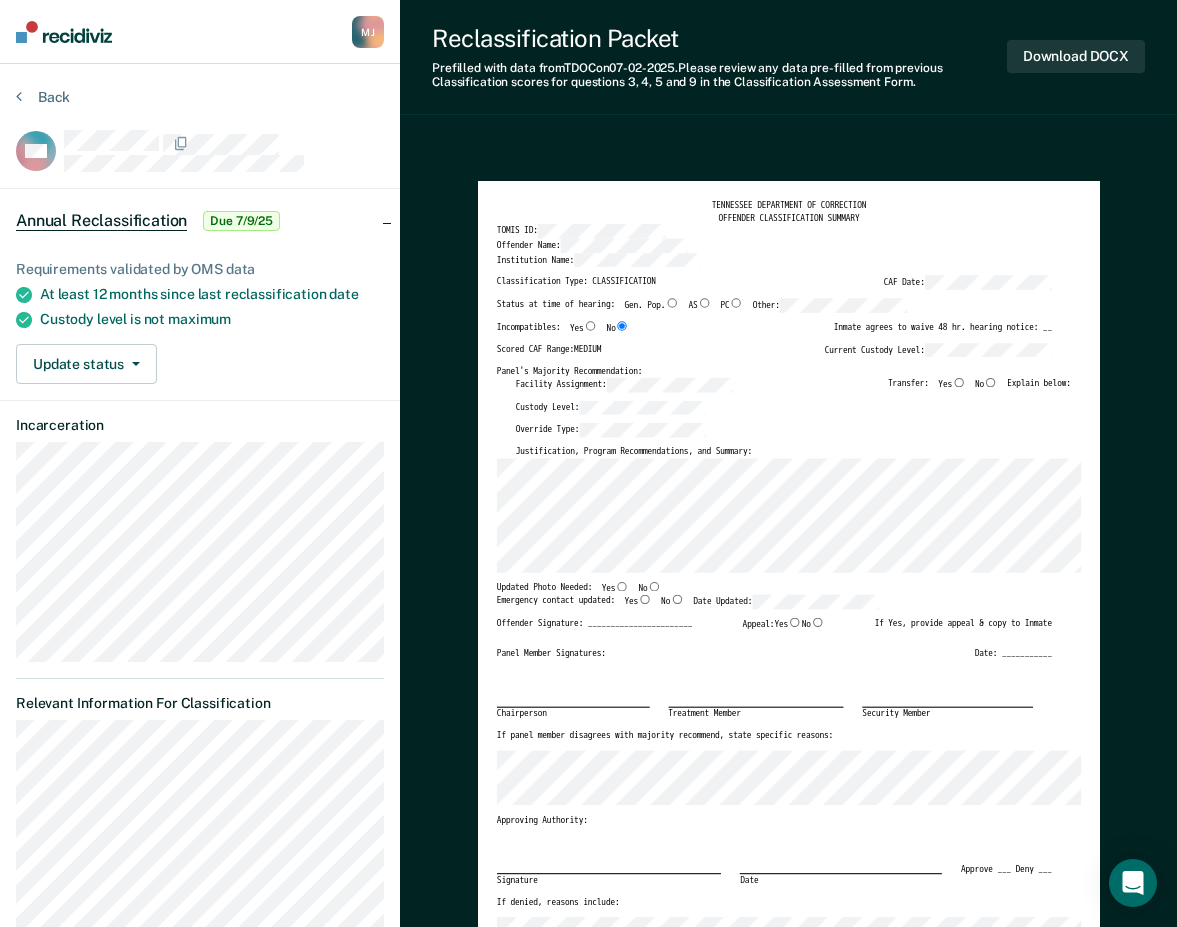 click on "Institution Name:" at bounding box center [774, 264] 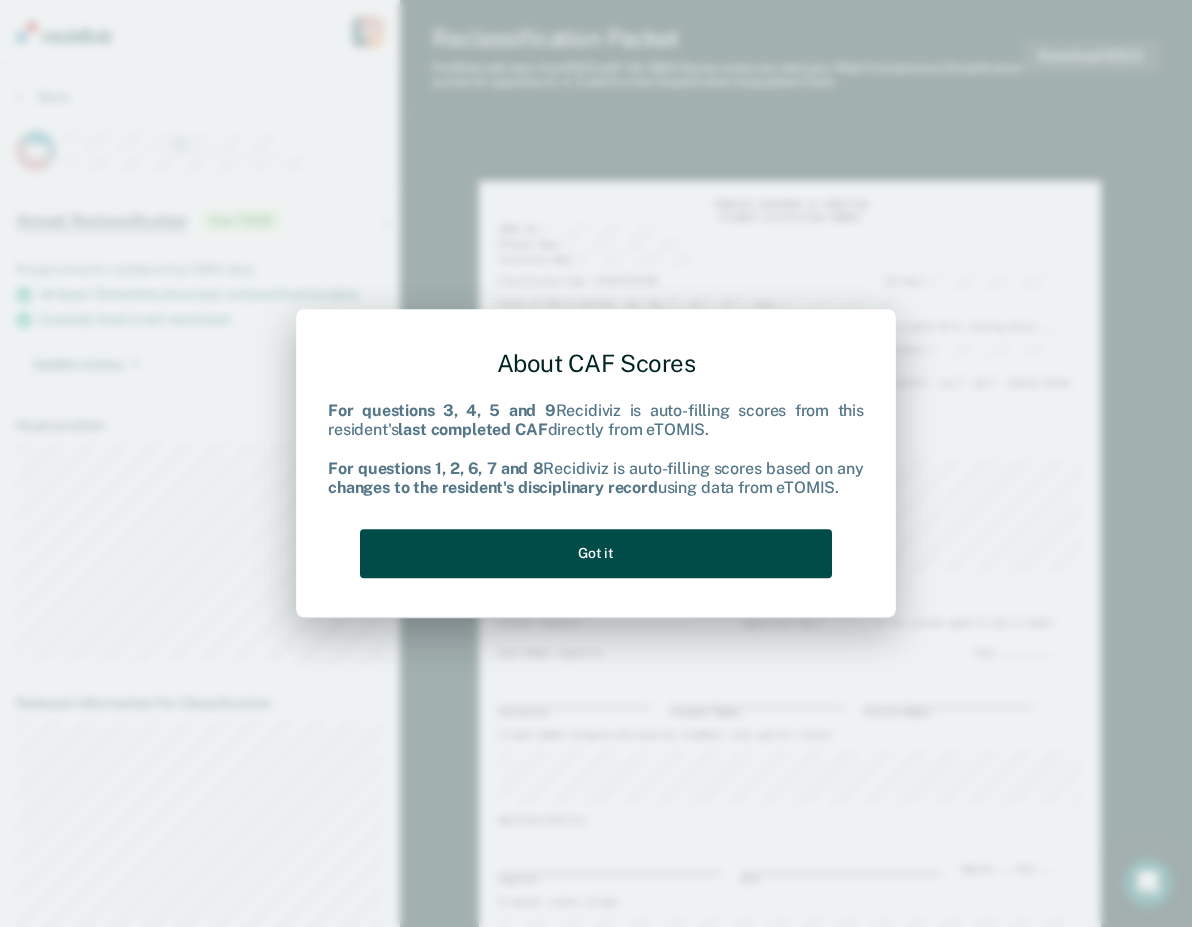 click on "Got it" at bounding box center [596, 553] 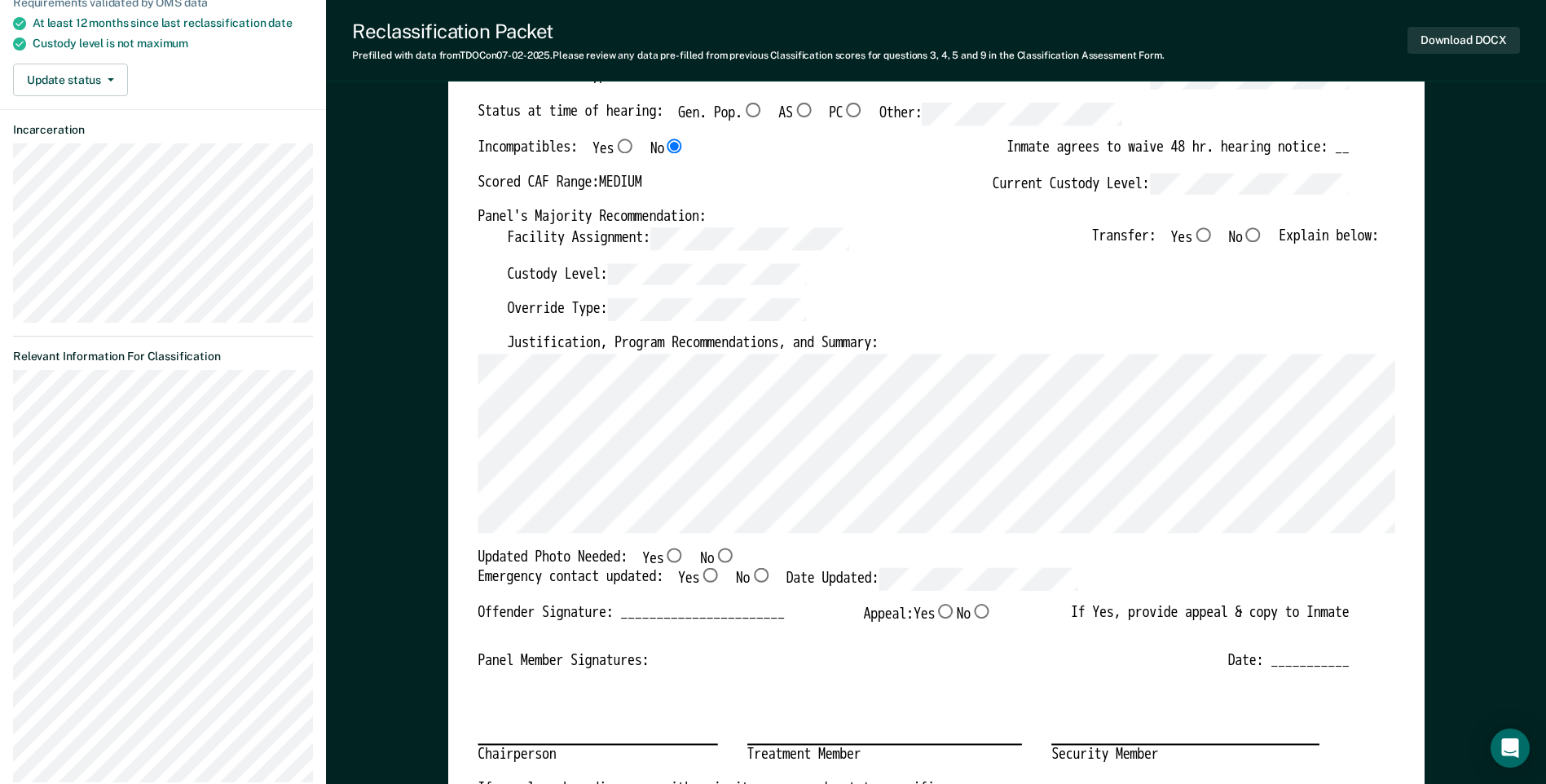 scroll, scrollTop: 244, scrollLeft: 0, axis: vertical 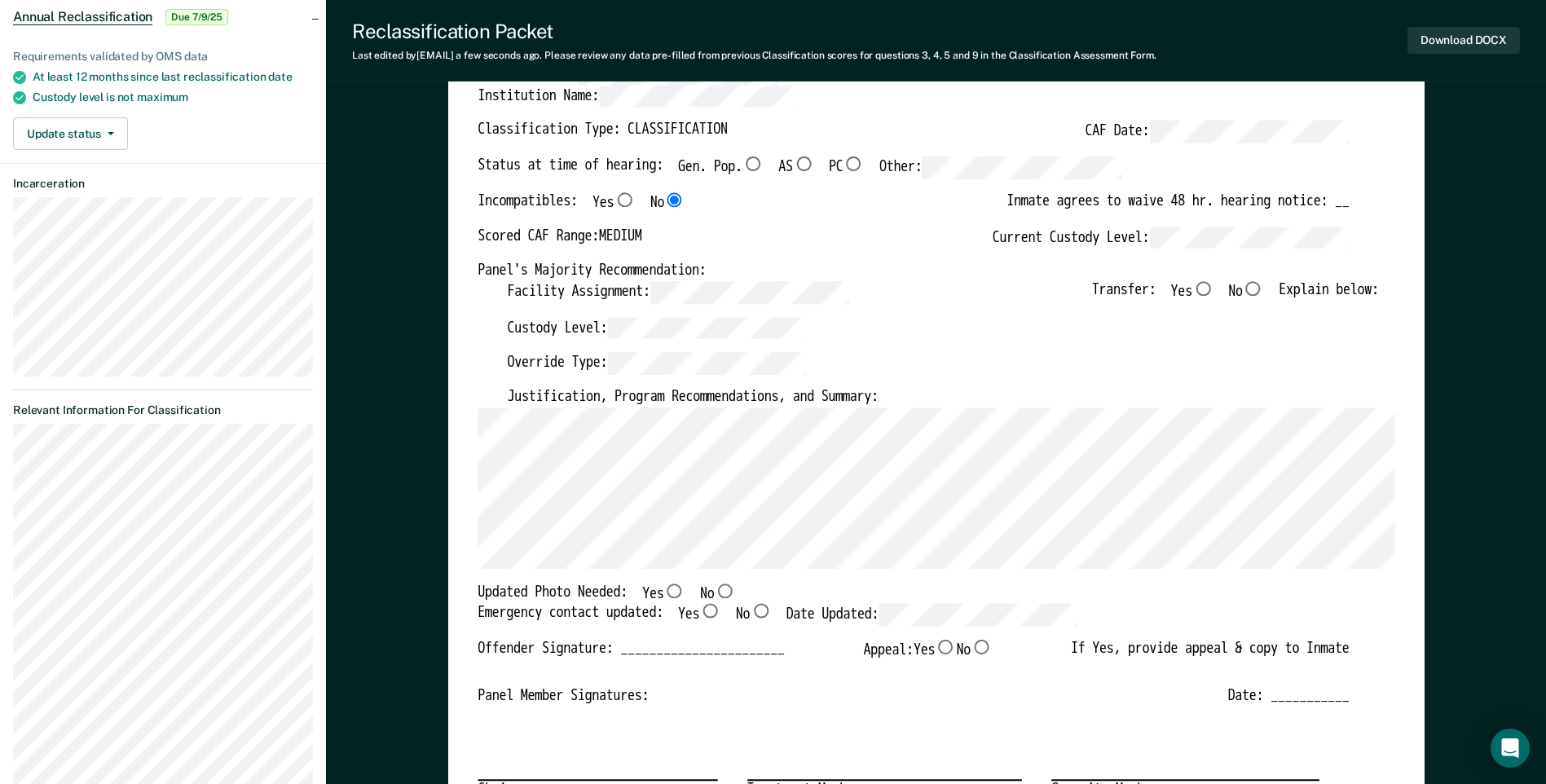 click on "No" at bounding box center [1203, 288] 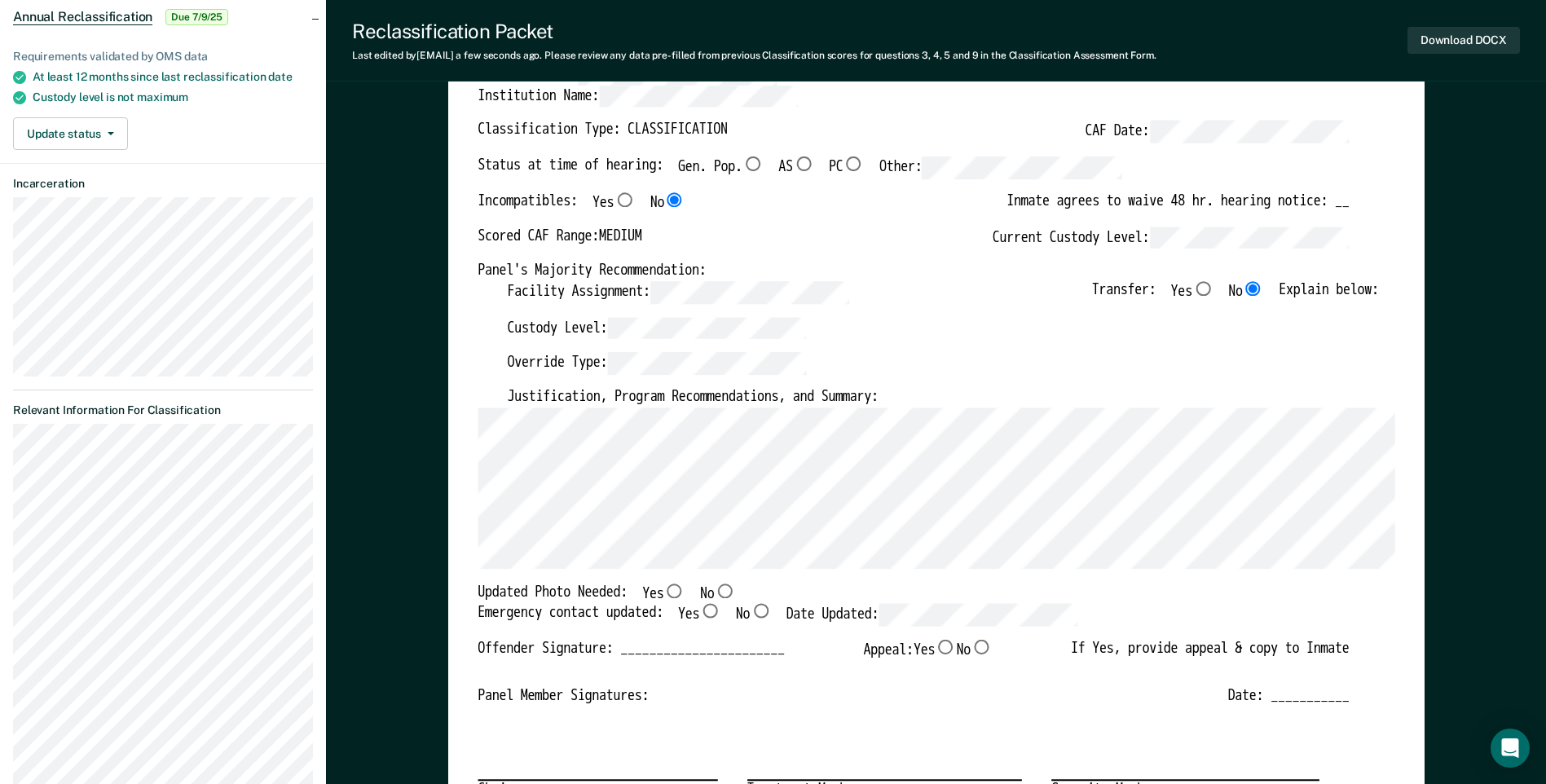 click on "No" at bounding box center [674, 591] 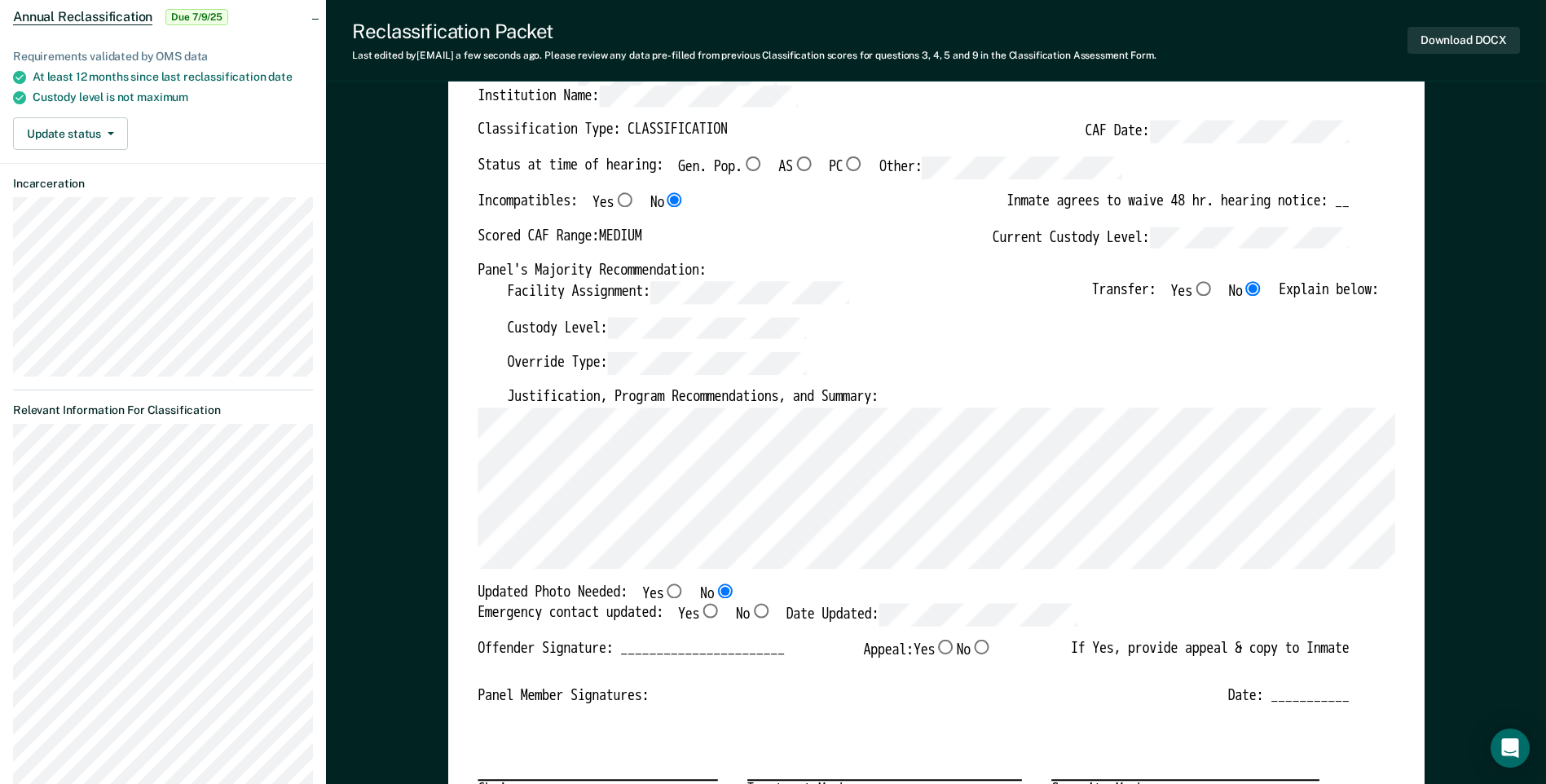 click on "Yes" at bounding box center [753, 164] 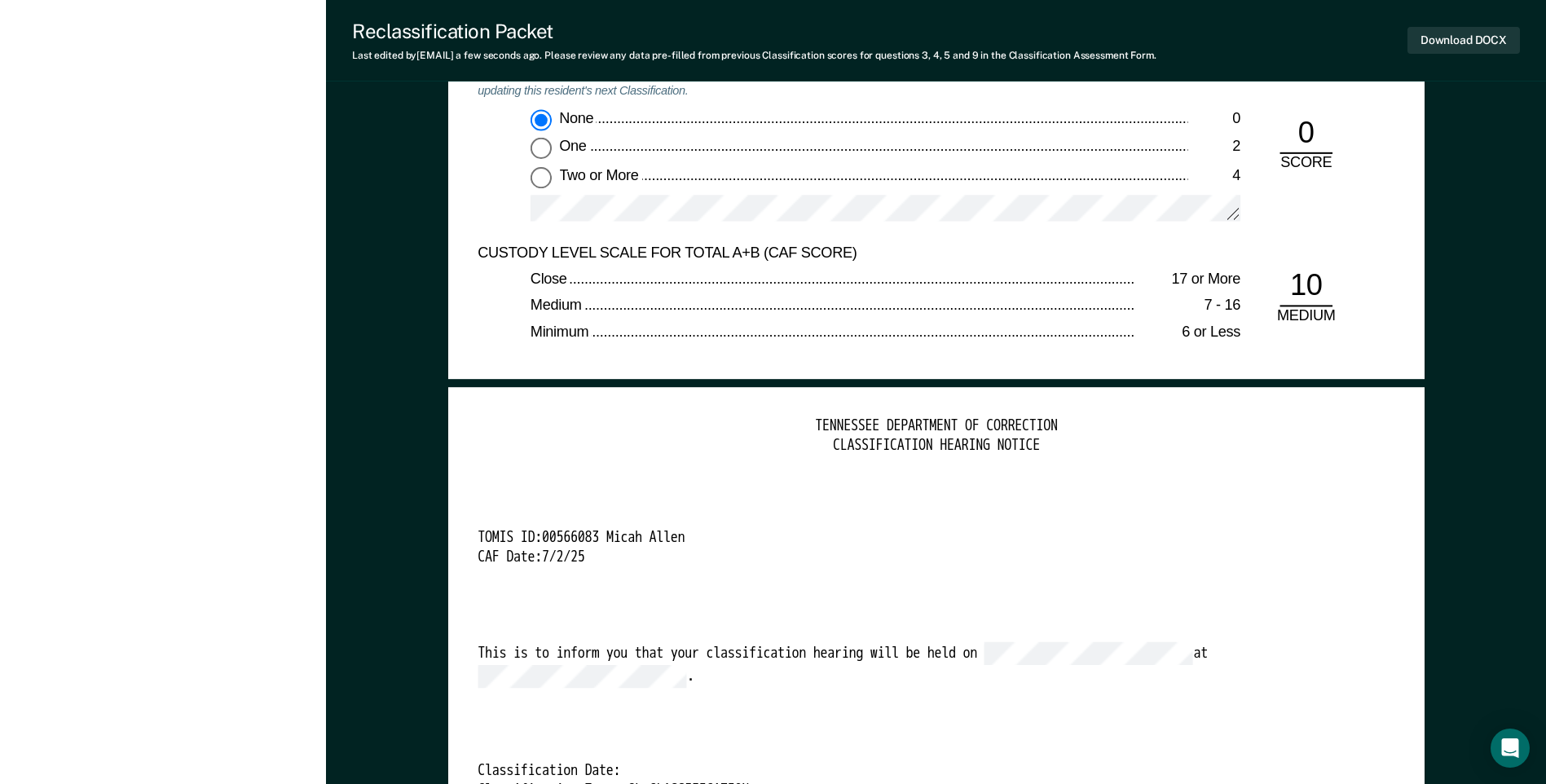 scroll, scrollTop: 4075, scrollLeft: 0, axis: vertical 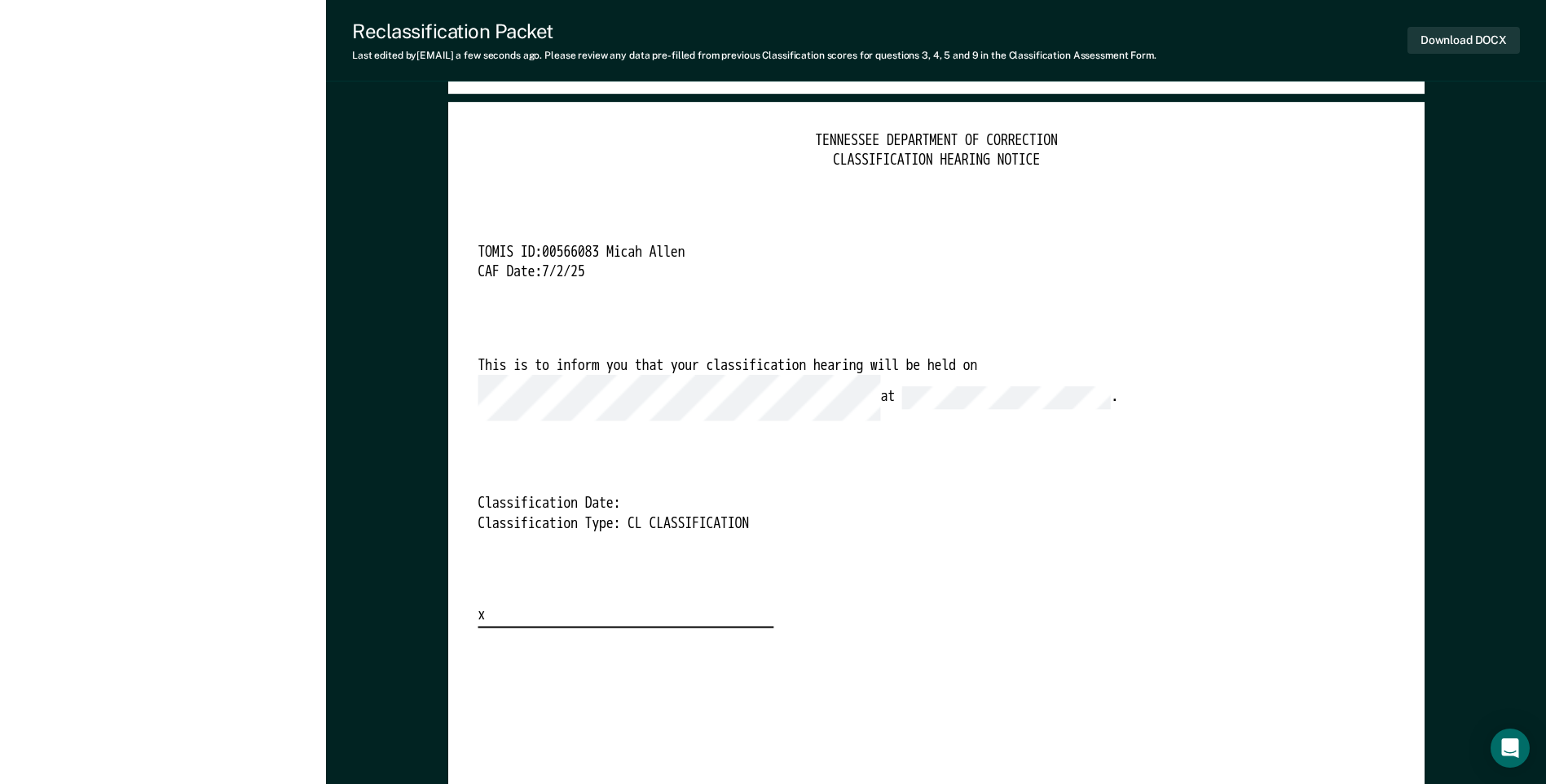 click on "TENNESSEE DEPARTMENT OF CORRECTION CLASSIFICATION HEARING NOTICE TOMIS ID:  00566083   Micah Allen CAF Date:  7/2/25 This is to inform you that your classification hearing will be held on    at   . Classification Date: Classification Type: CL CLASSIFICATION x" at bounding box center [936, 380] 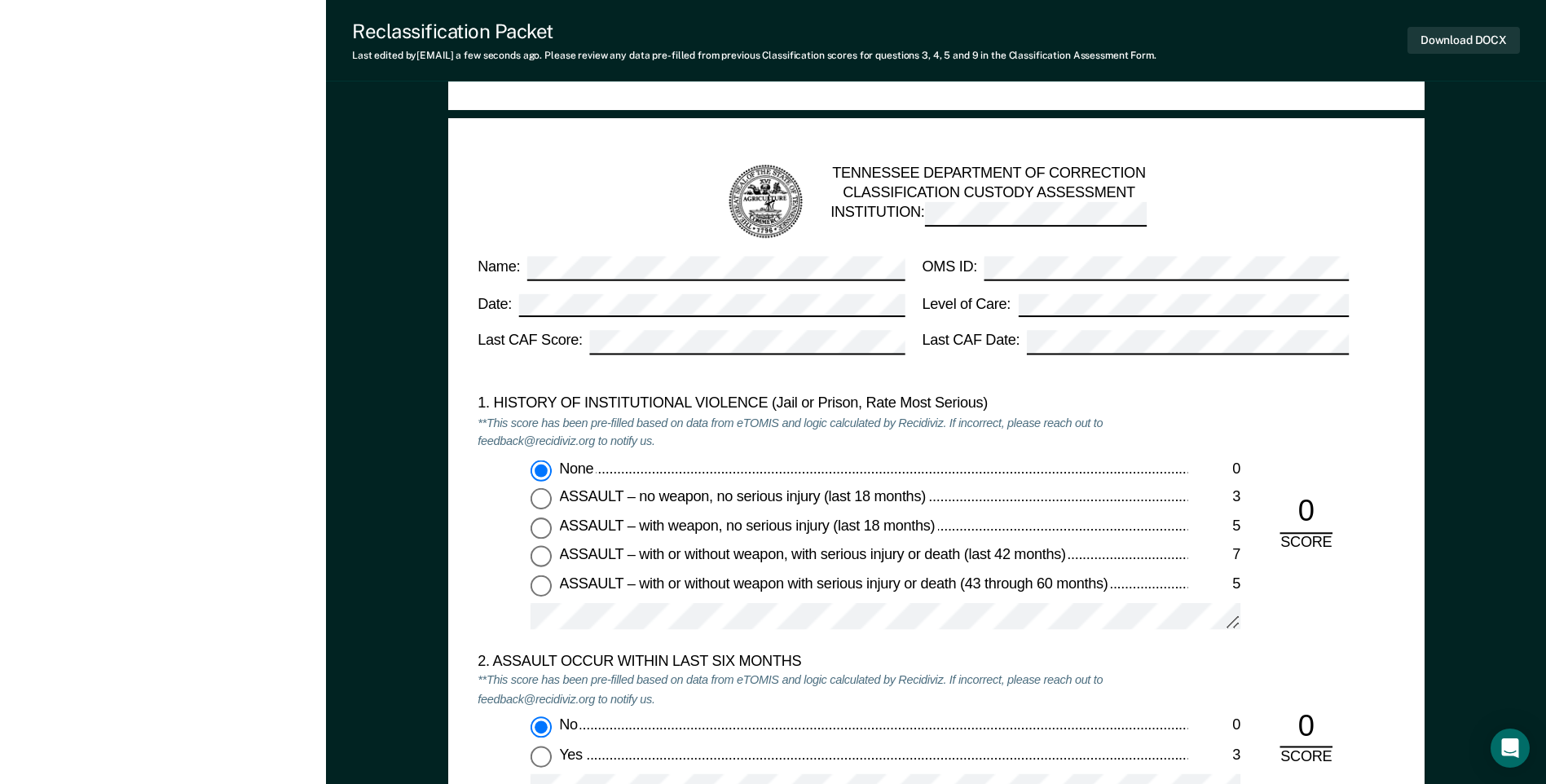 scroll, scrollTop: 1304, scrollLeft: 0, axis: vertical 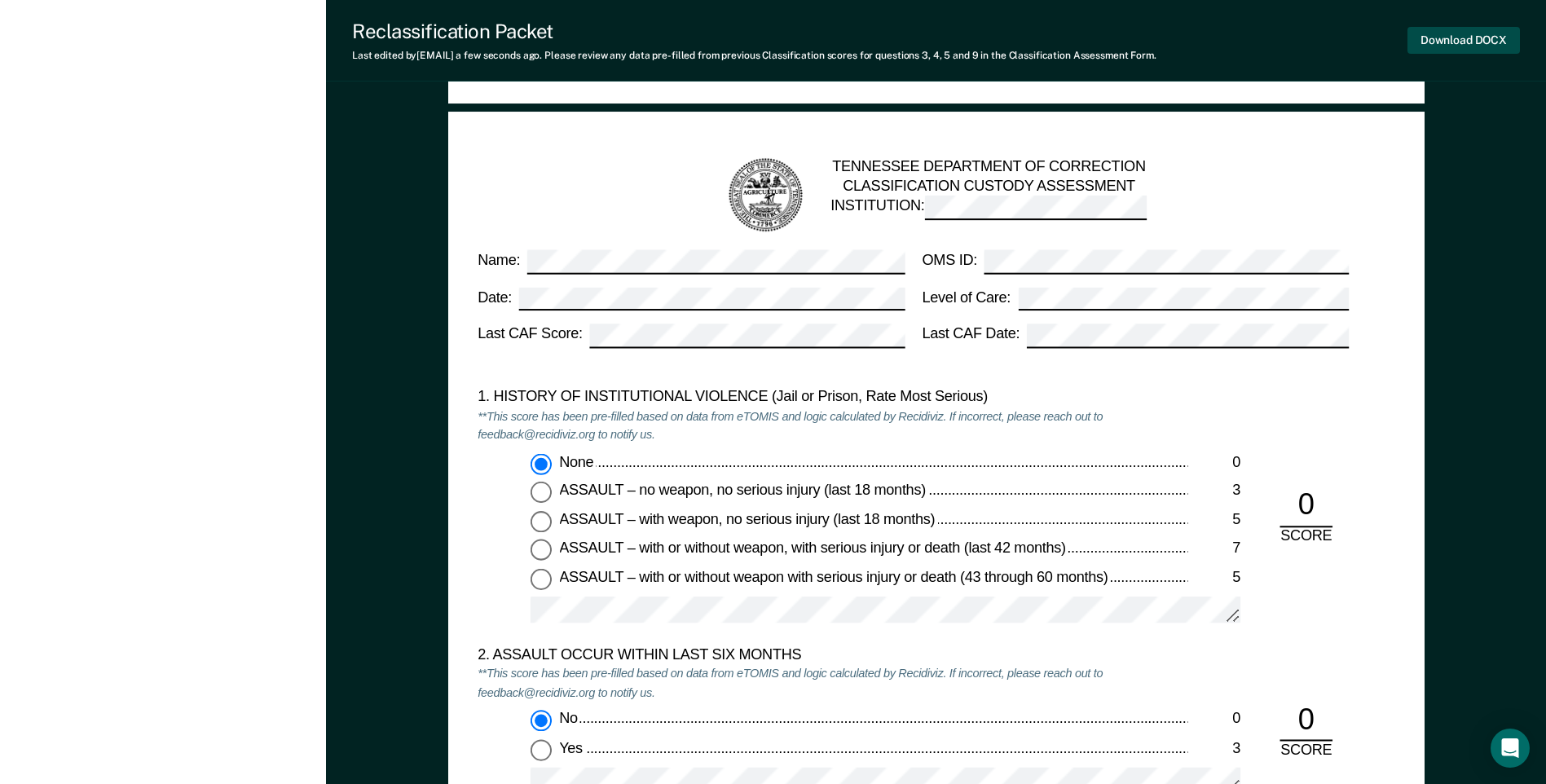 click on "Download DOCX" at bounding box center [1464, 40] 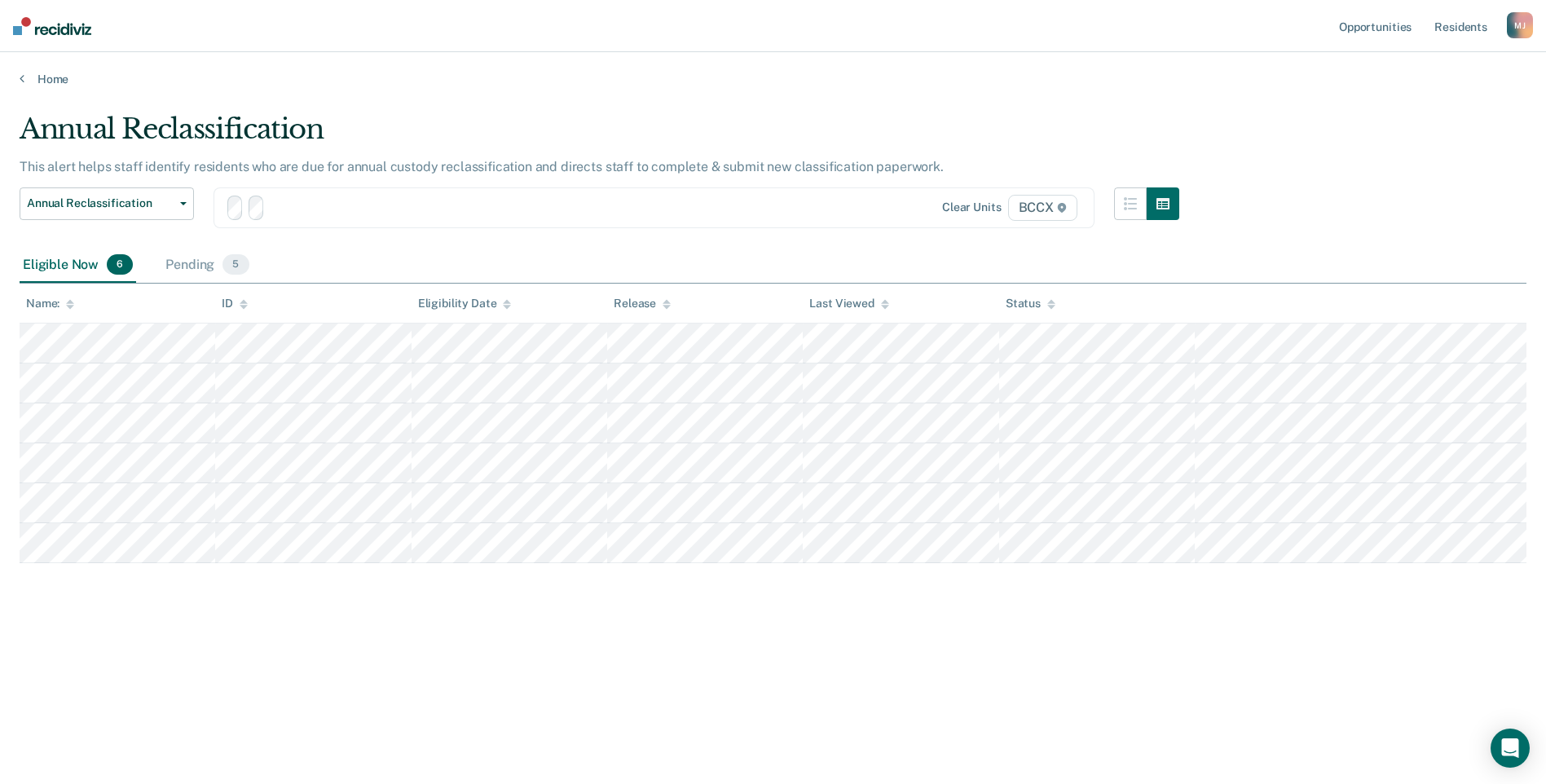 scroll, scrollTop: 0, scrollLeft: 0, axis: both 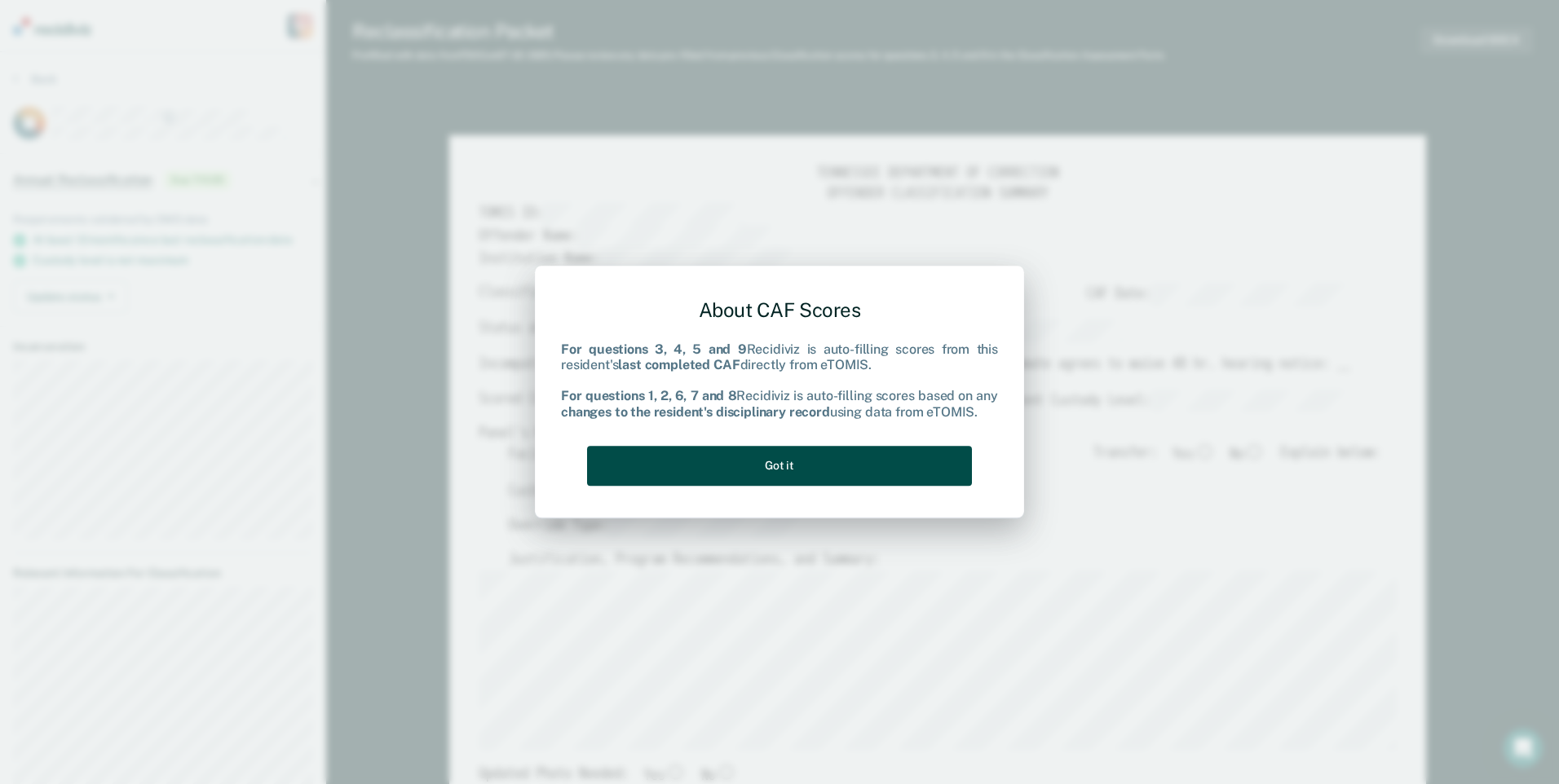 click on "Got it" at bounding box center [780, 465] 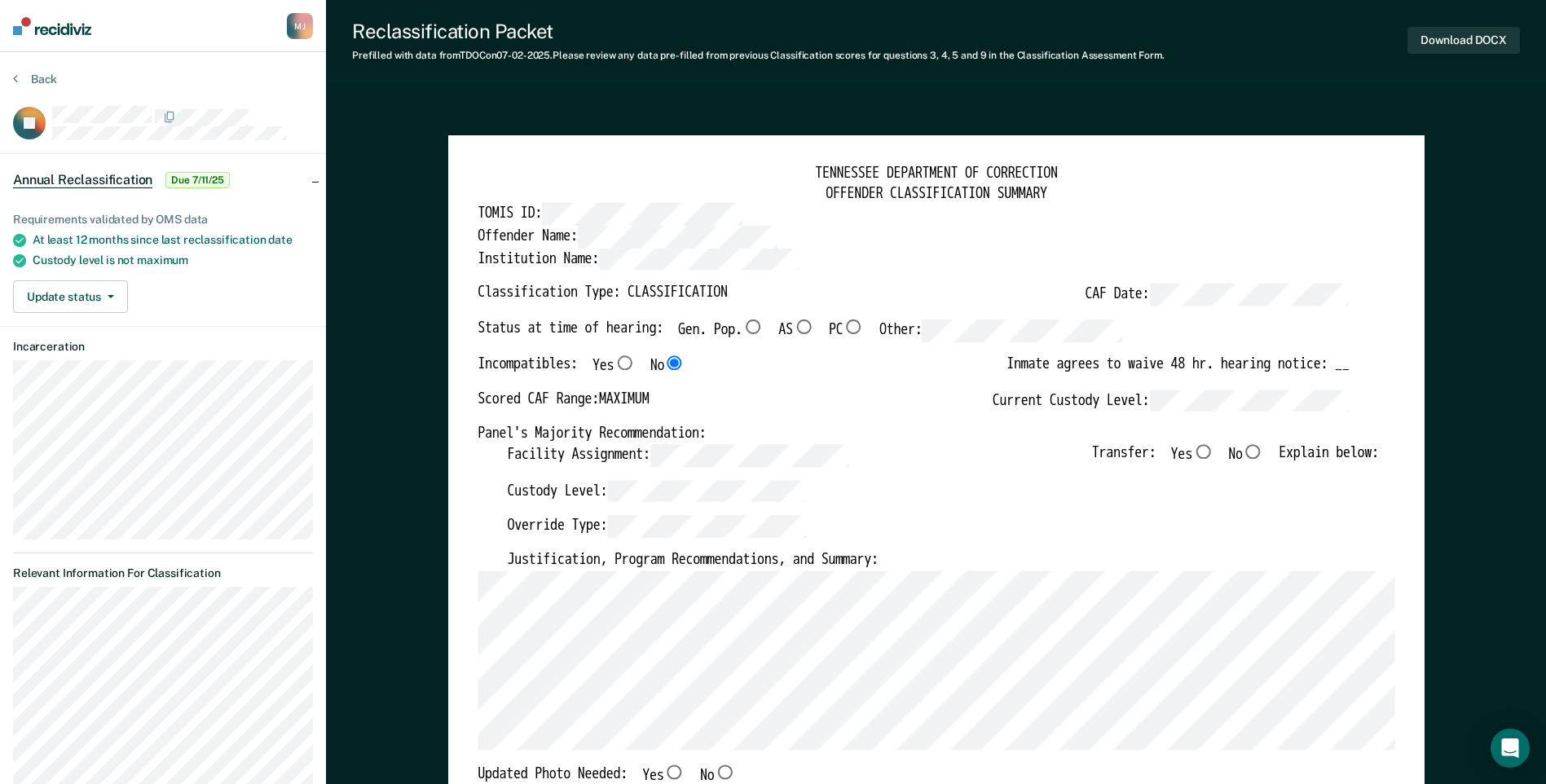 click on "No" at bounding box center (1203, 451) 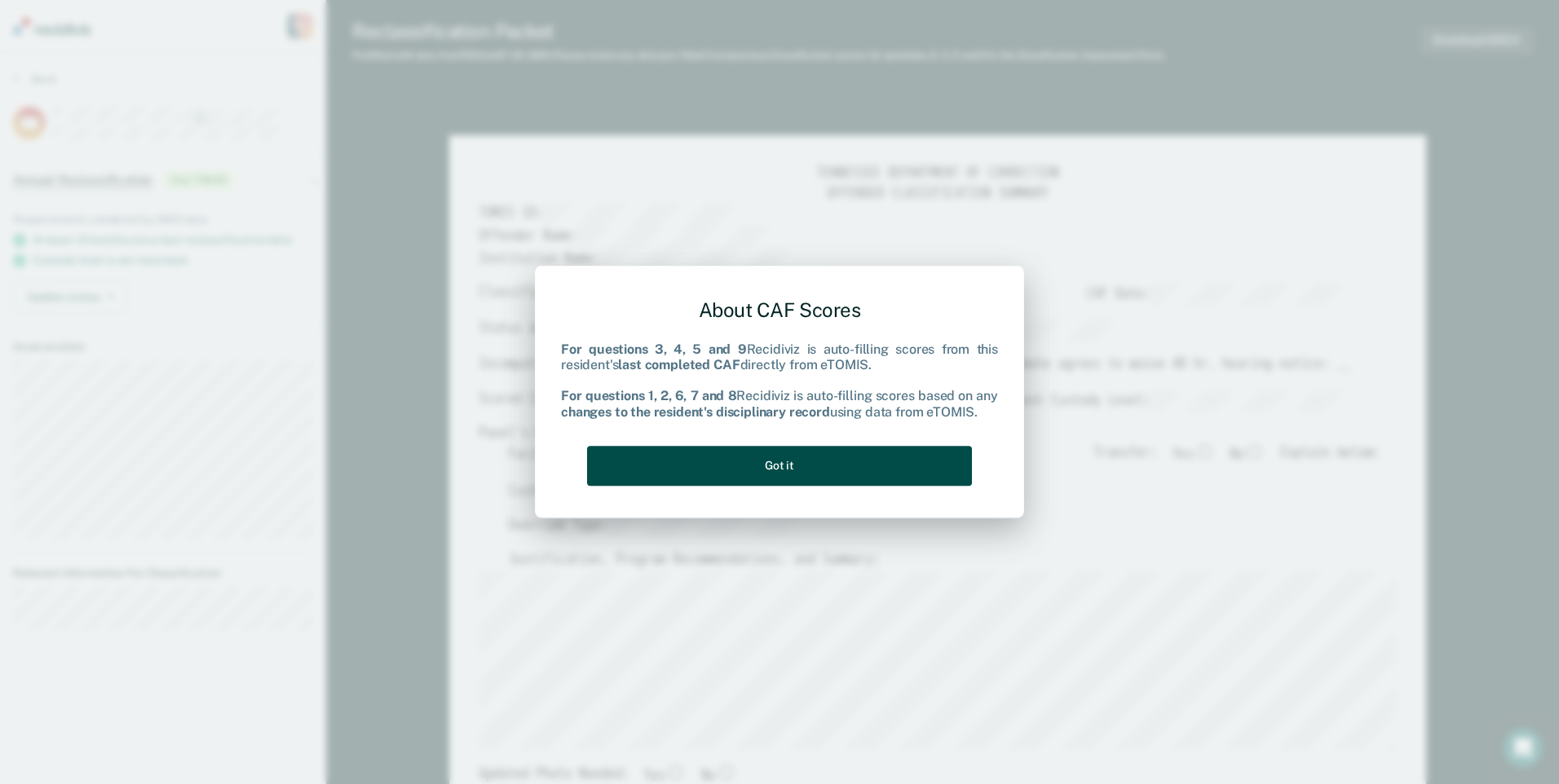 click on "Got it" at bounding box center [780, 465] 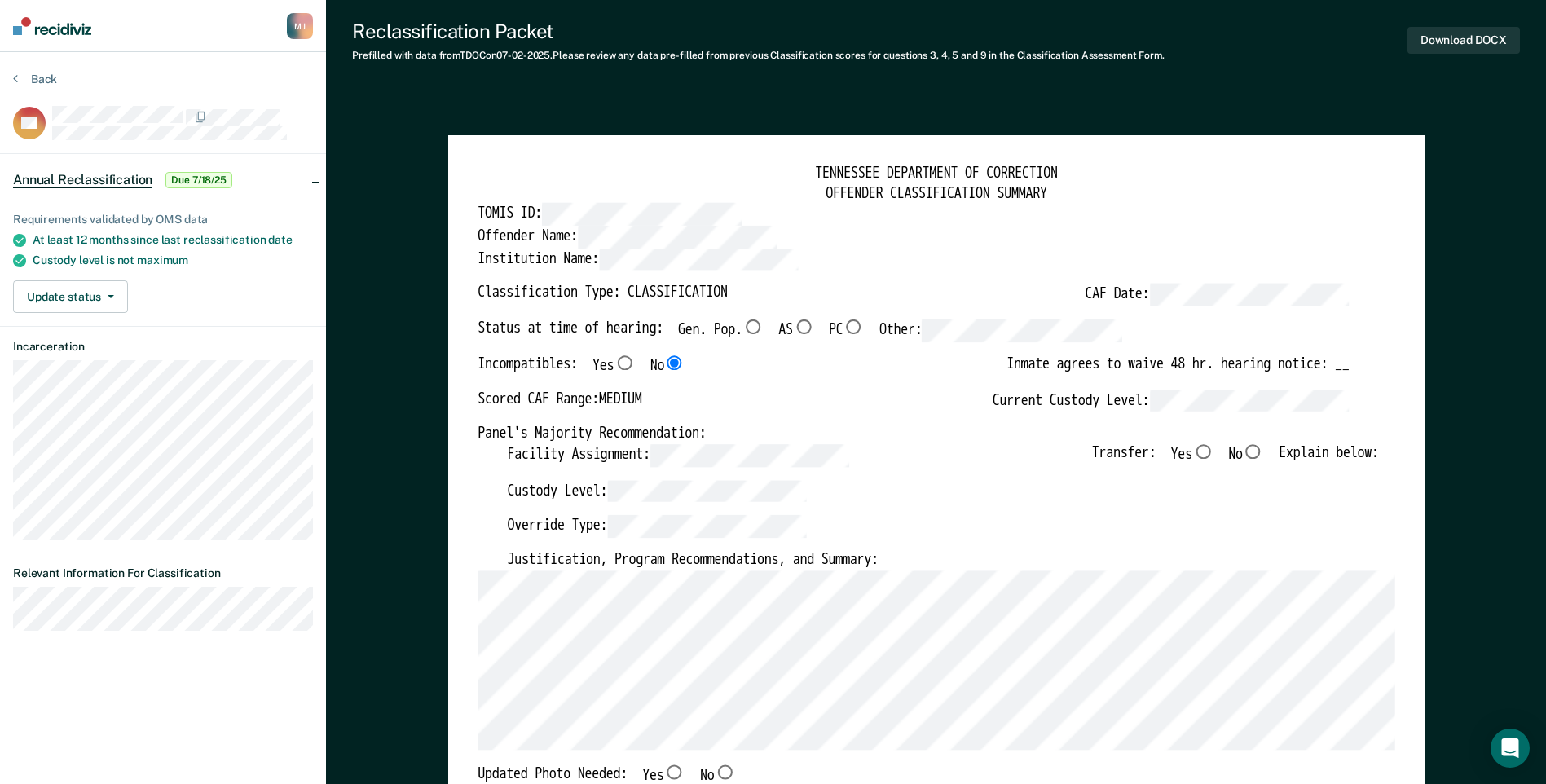 click on "No" at bounding box center [1203, 451] 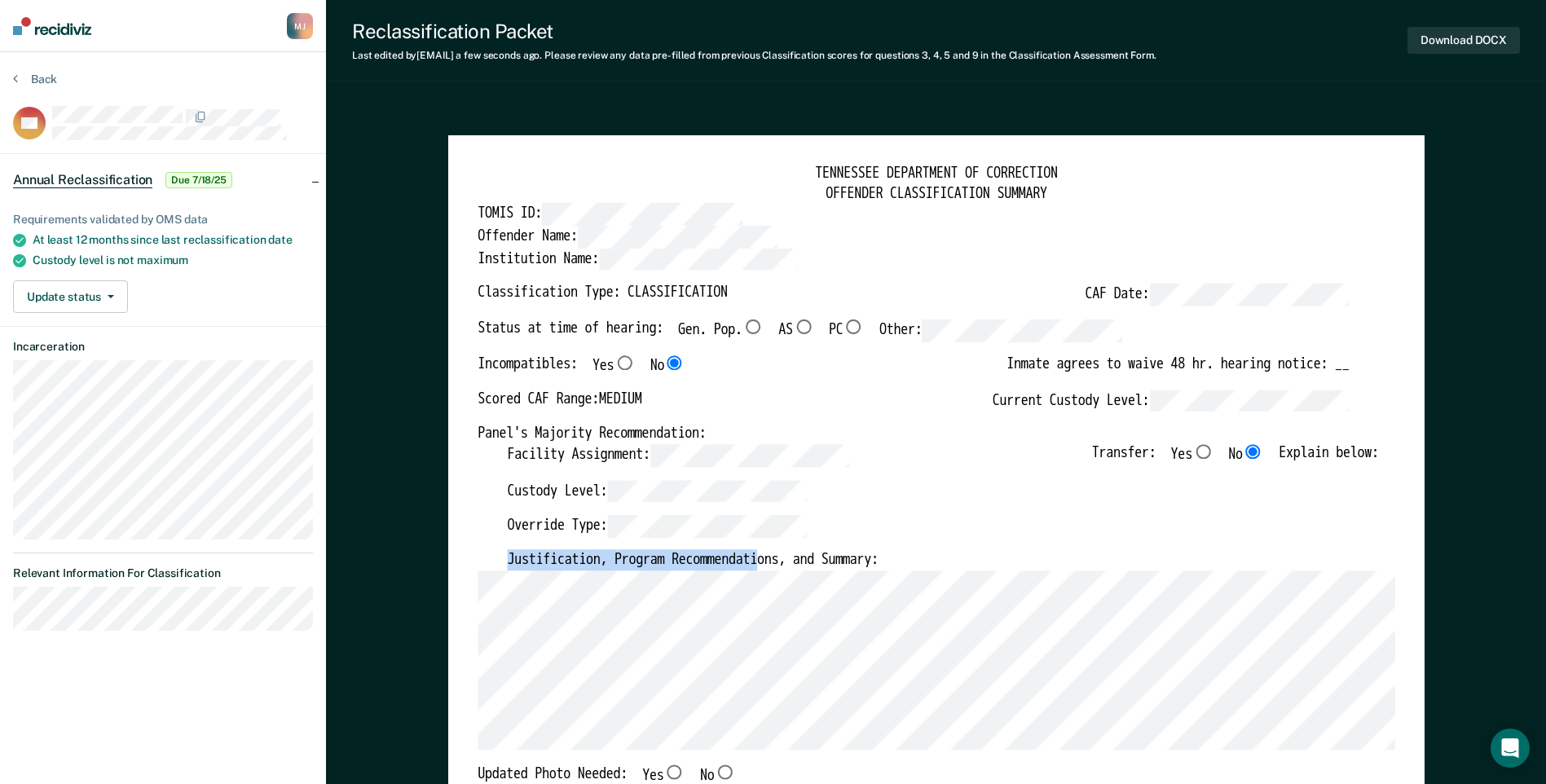 click on "TENNESSEE DEPARTMENT OF CORRECTION OFFENDER CLASSIFICATION SUMMARY TOMIS ID:  Offender Name:  Institution Name:  Classification Type: CLASSIFICATION CAF Date:  Status at time of hearing: Gen. Pop. AS PC Other:   Incompatibles: Yes No Inmate agrees to waive 48 hr. hearing notice: __ Scored CAF Range: MEDIUM Current Custody Level:  Panel's Majority Recommendation: Facility Assignment: Transfer: Yes No Explain below: Custody Level:  Override Type:  Justification, Program Recommendations, and Summary: Updated Photo Needed: Yes No Emergency contact updated: Yes No Date Updated:  Offender Signature: _______________________ Appeal: Yes No If Yes, provide appeal & copy to Inmate Panel Member Signatures: Date: ___________ Chairperson Treatment Member Security Member If panel member disagrees with majority recommend, state specific reasons: Approving Authority: Signature Date Approve ___ Deny ___ If denied, reasons include:" at bounding box center [936, 770] 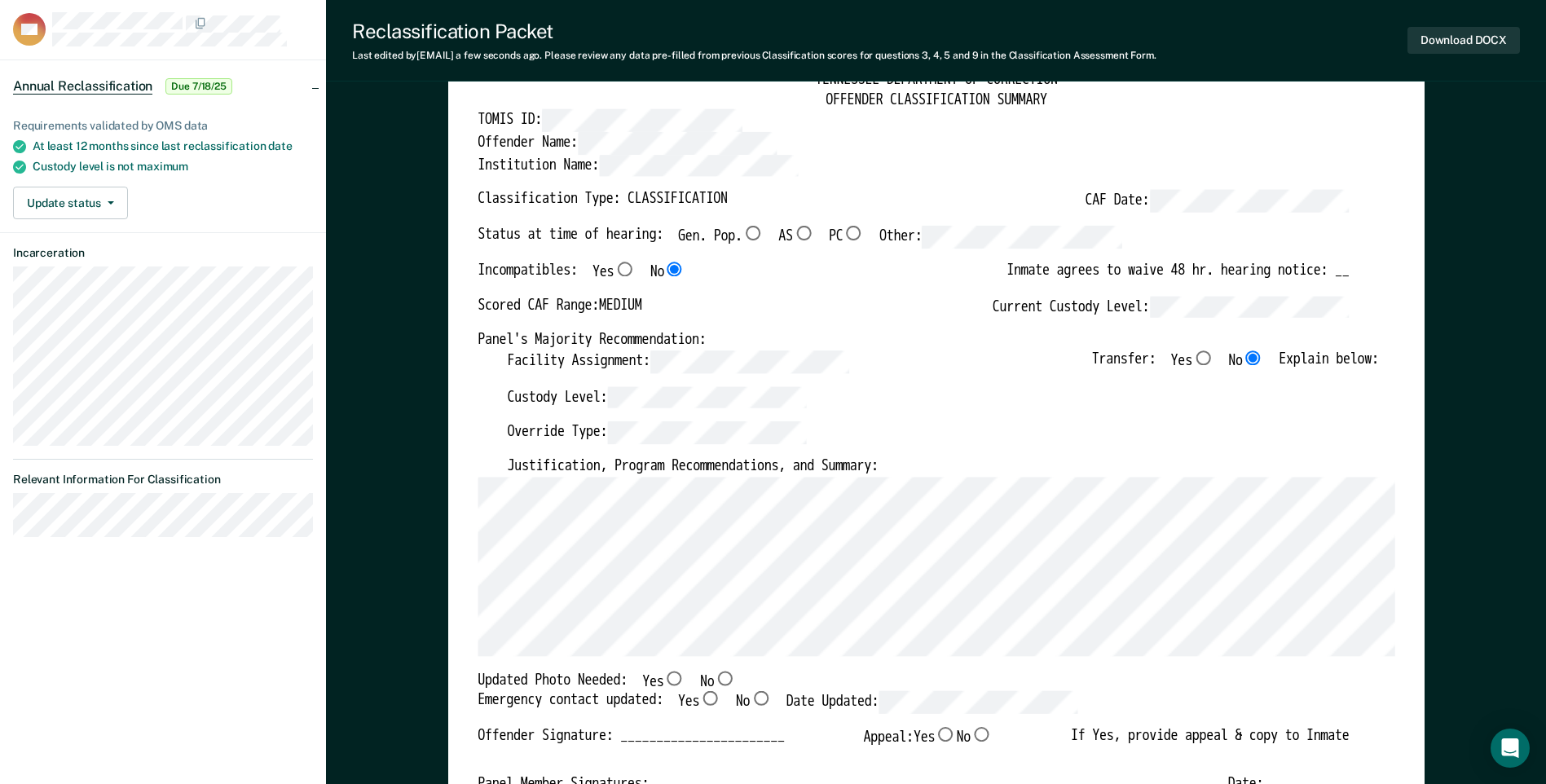 scroll, scrollTop: 244, scrollLeft: 0, axis: vertical 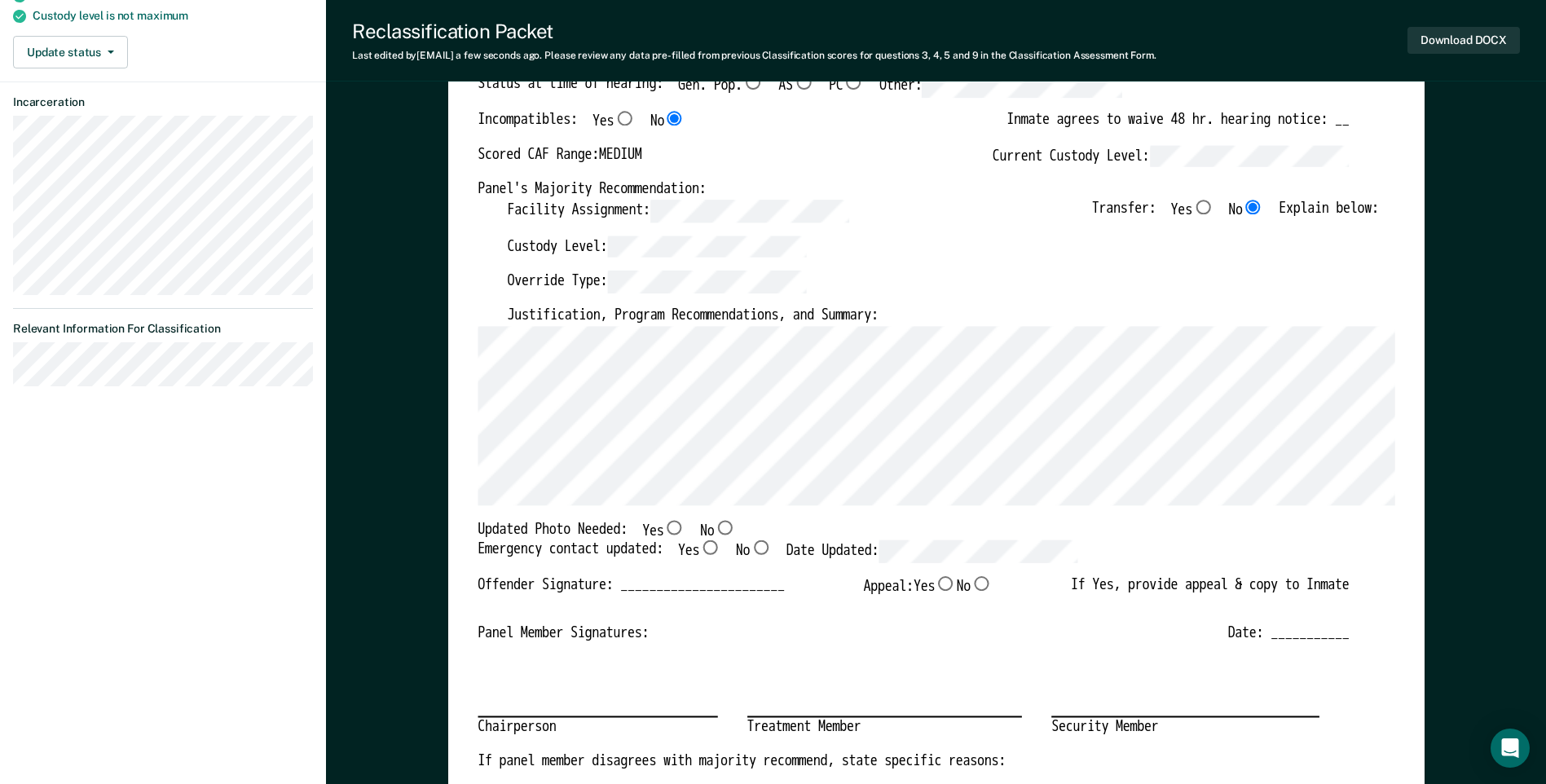 click on "No" at bounding box center [674, 527] 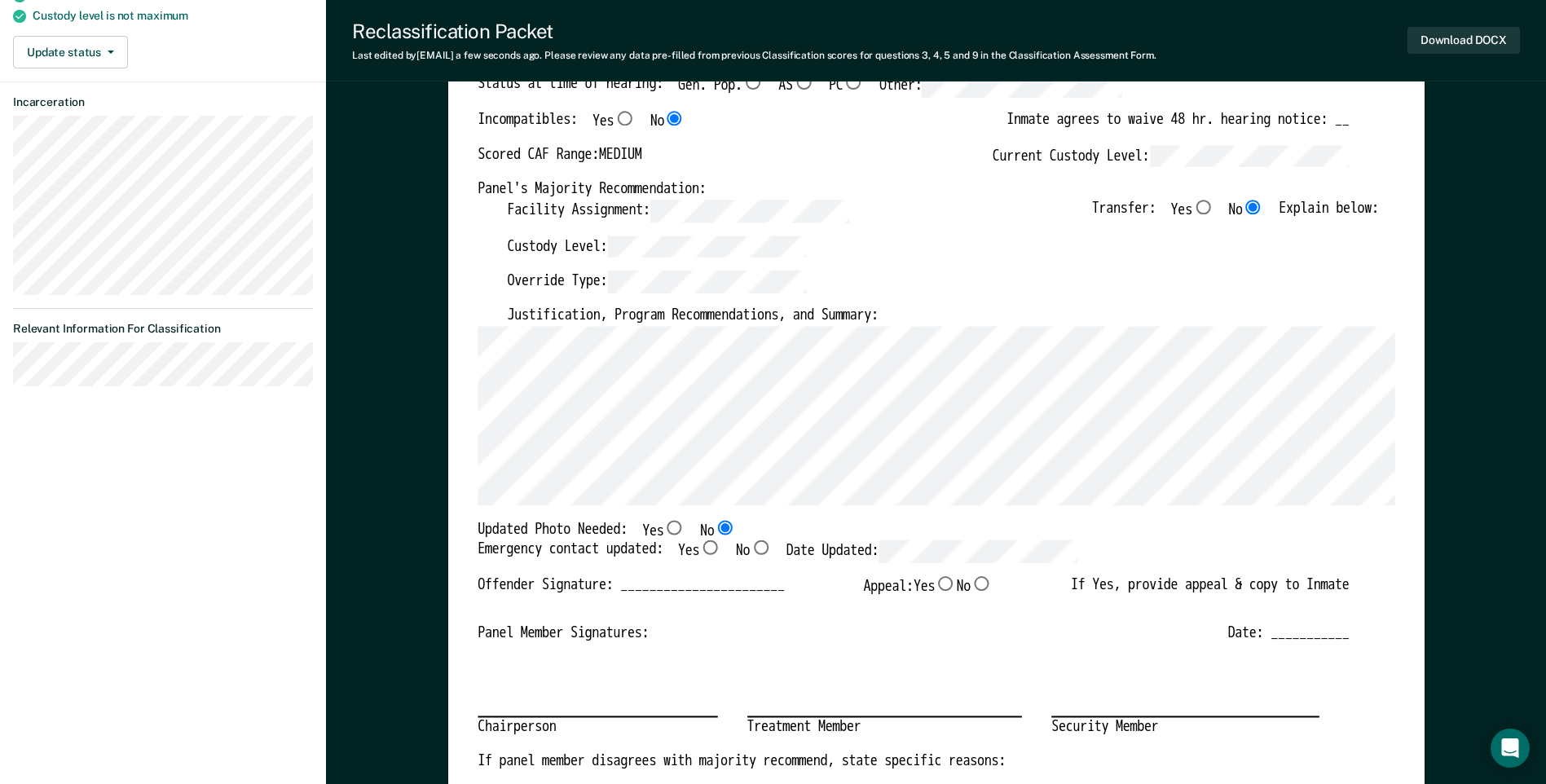 click on "Yes" at bounding box center [753, 82] 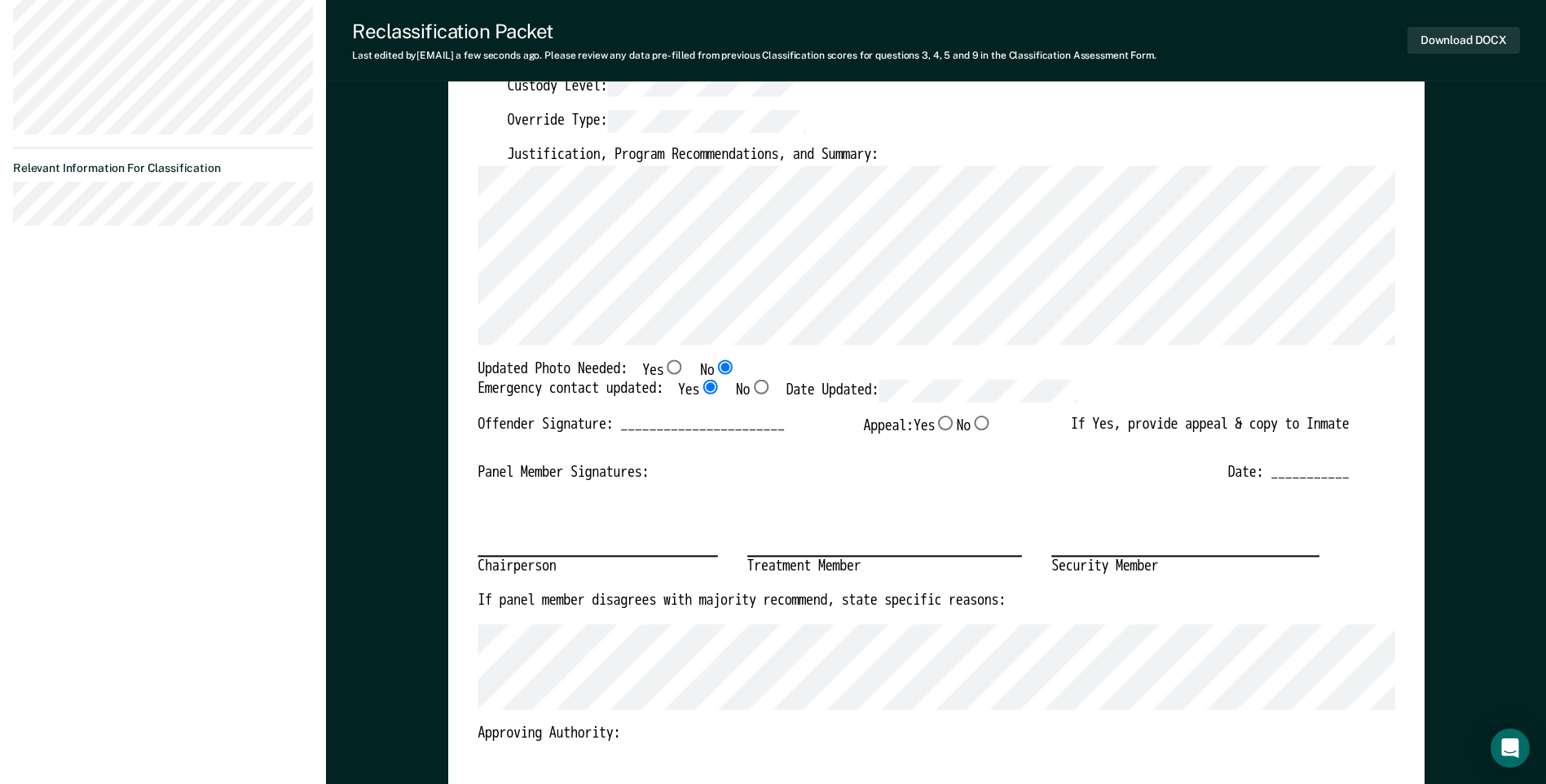 scroll, scrollTop: 244, scrollLeft: 0, axis: vertical 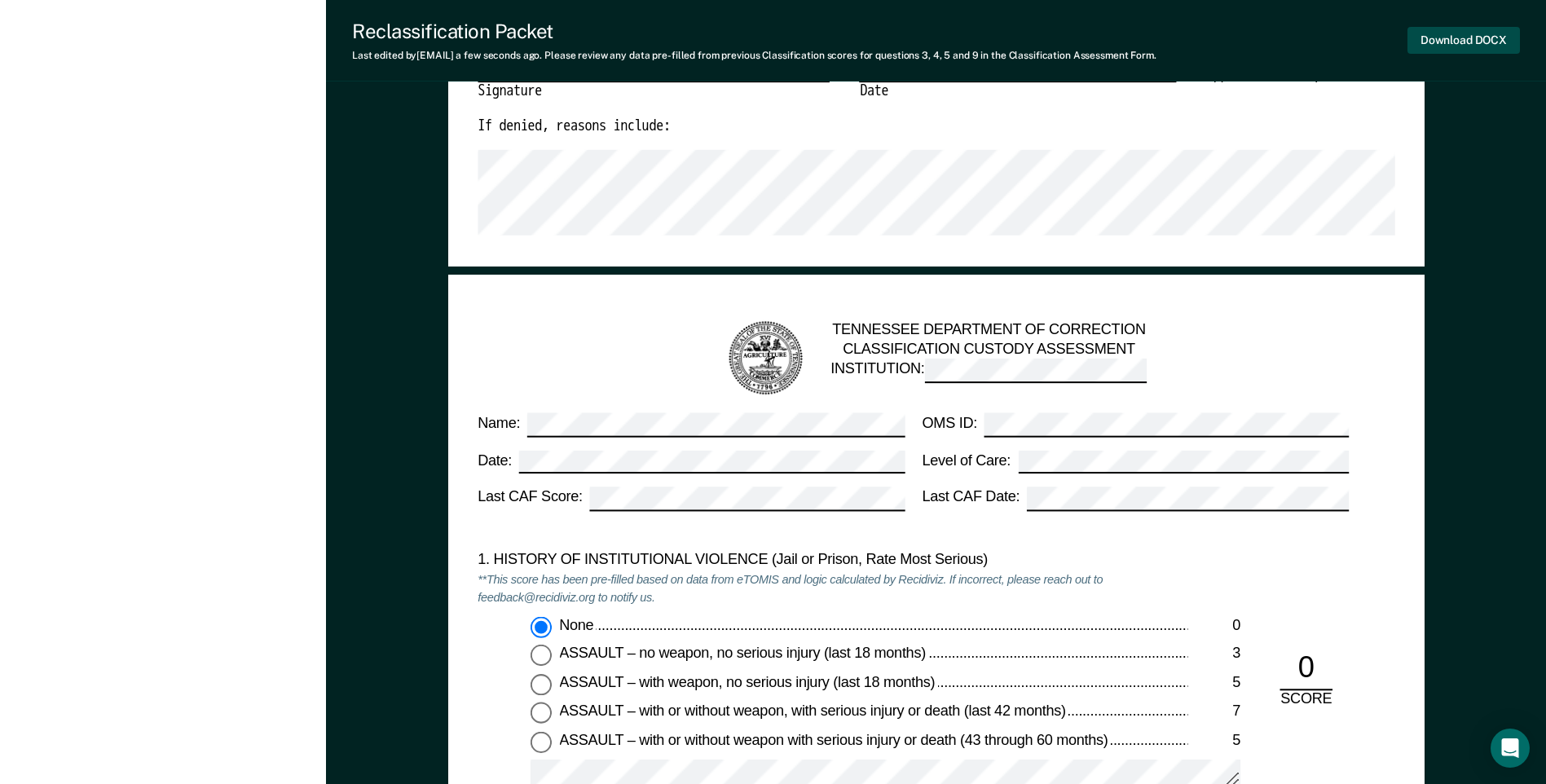 click on "Download DOCX" at bounding box center (1464, 40) 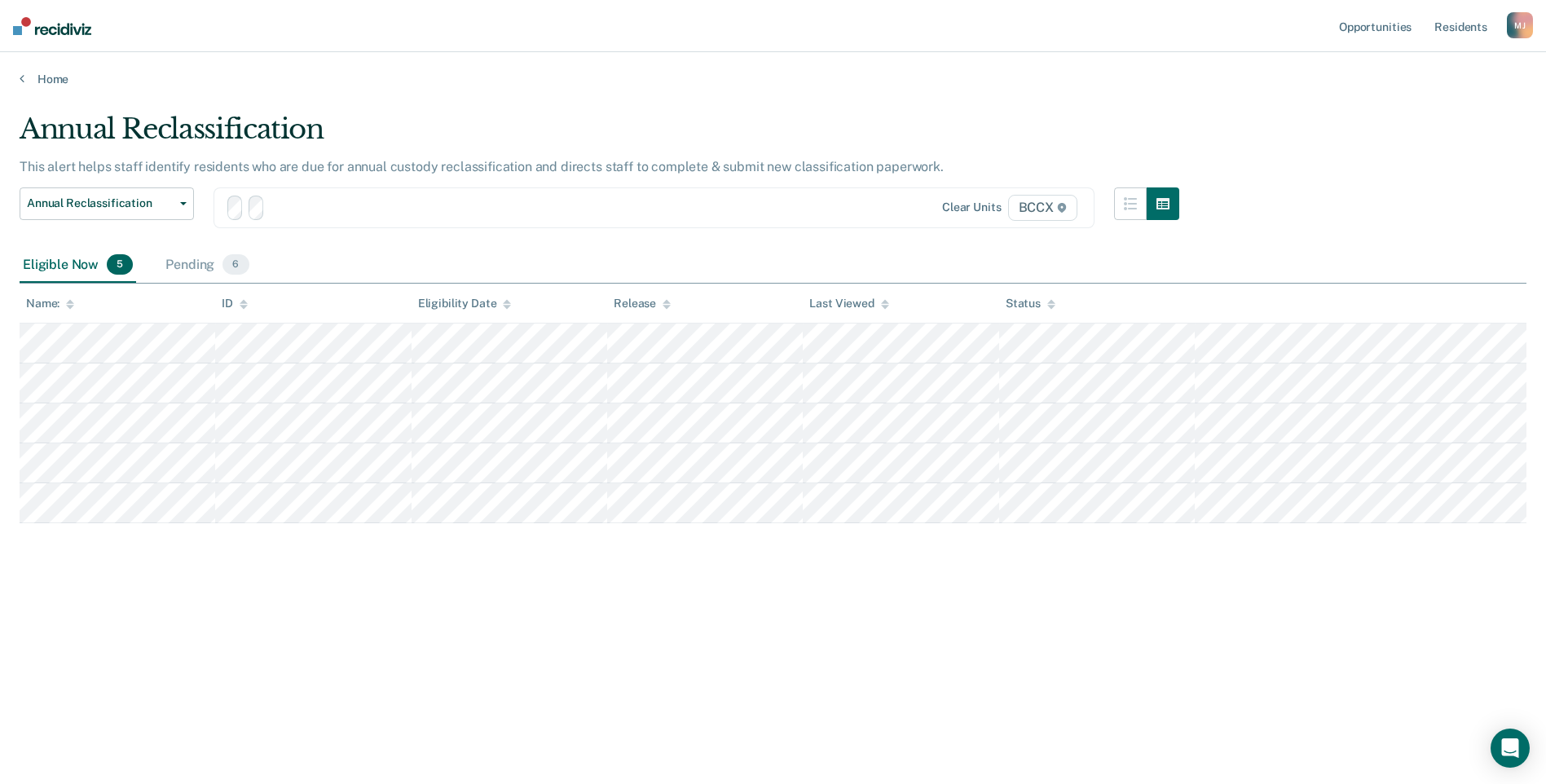 scroll, scrollTop: 0, scrollLeft: 0, axis: both 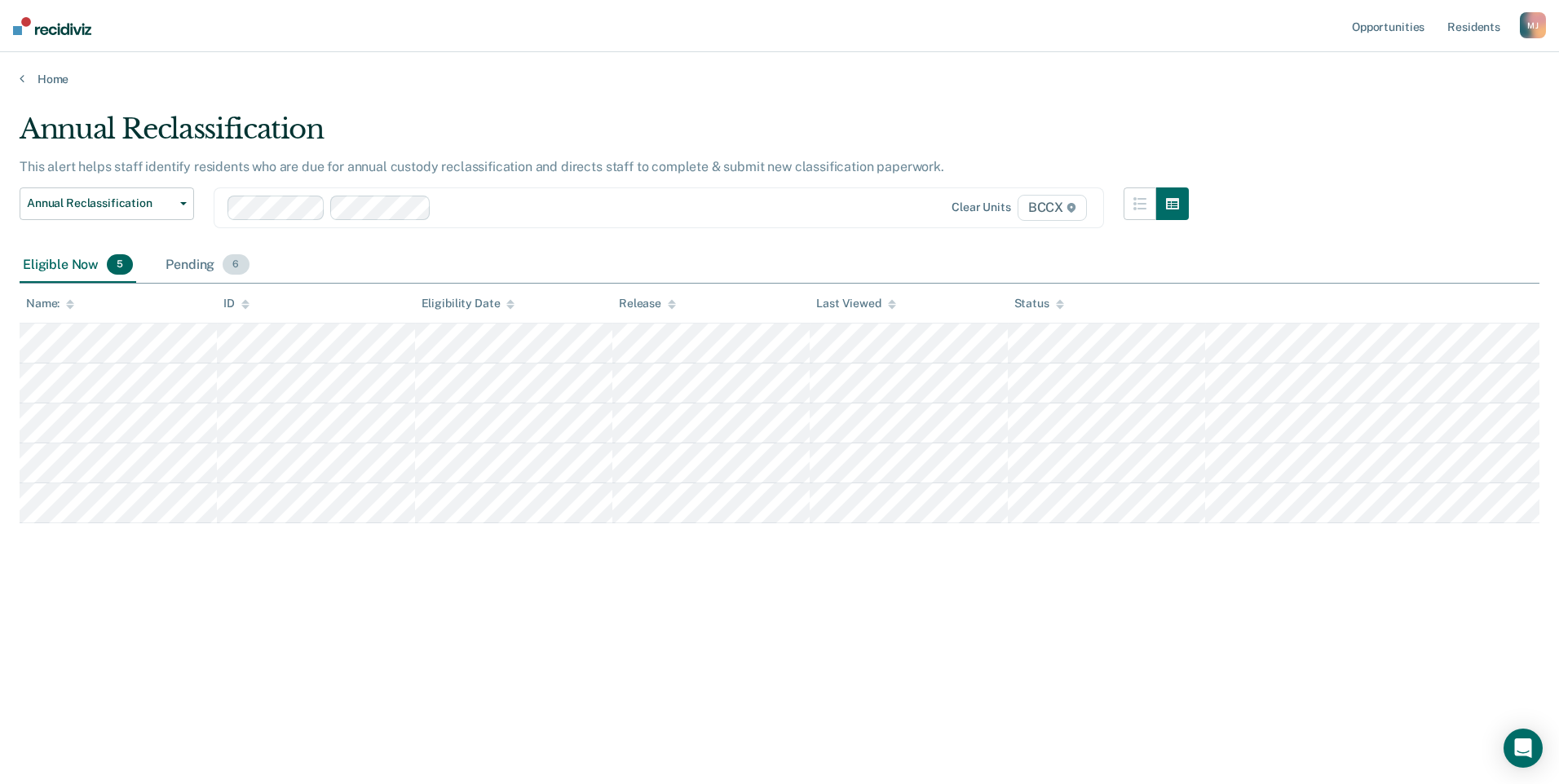 click on "Pending 6" at bounding box center [207, 266] 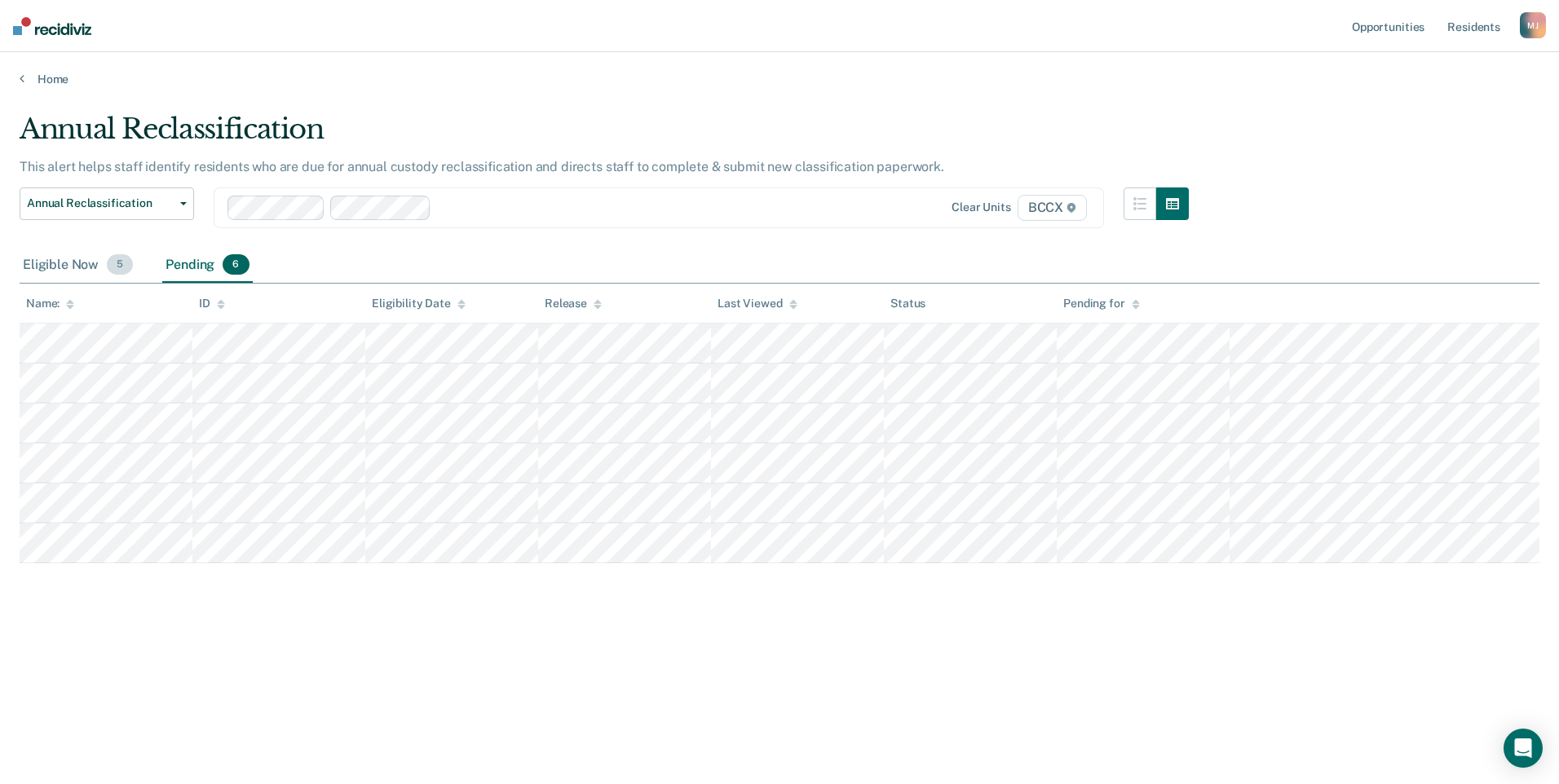 click on "Eligible Now 5" at bounding box center (77, 266) 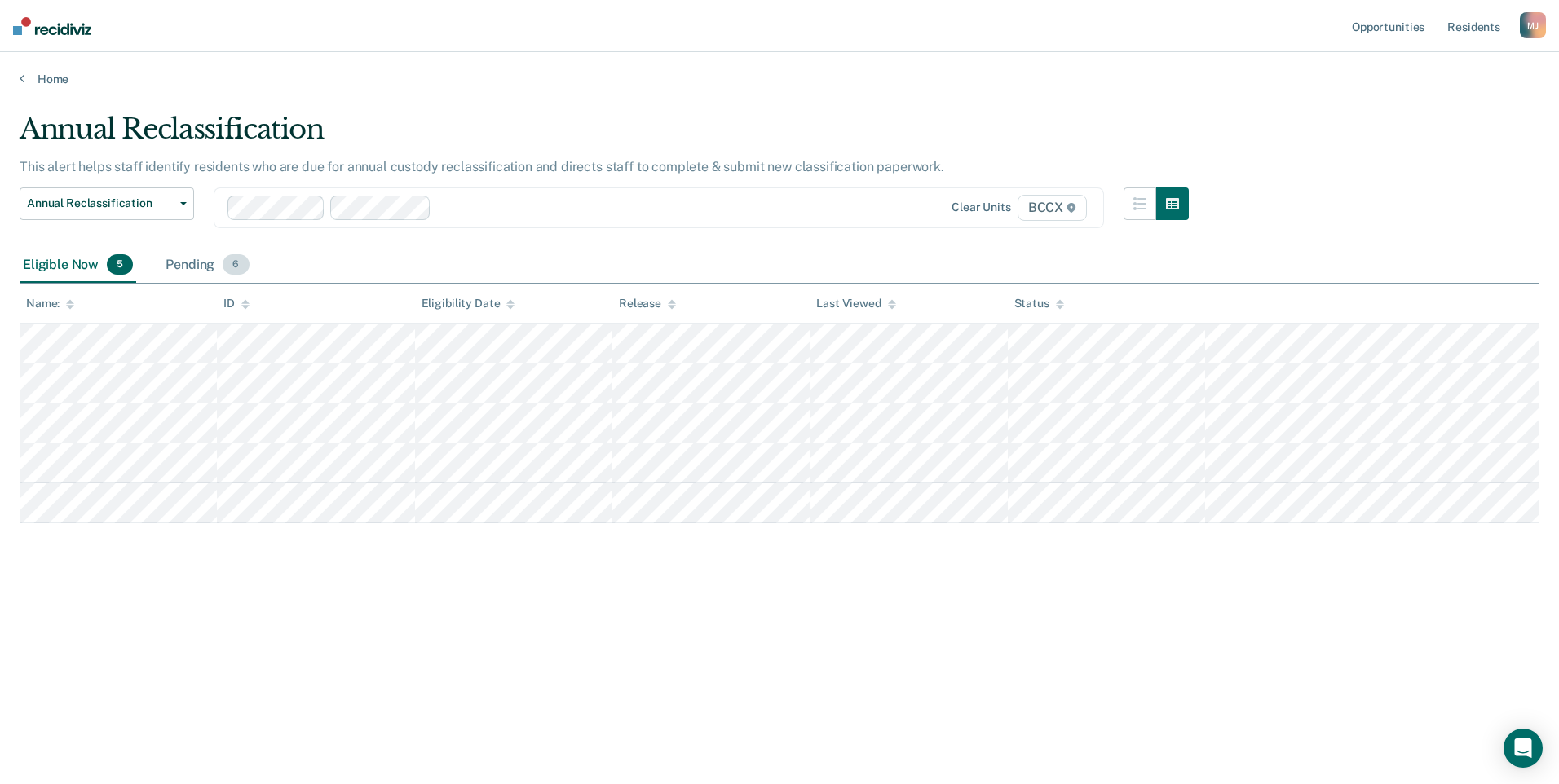 click on "Pending 6" at bounding box center (207, 266) 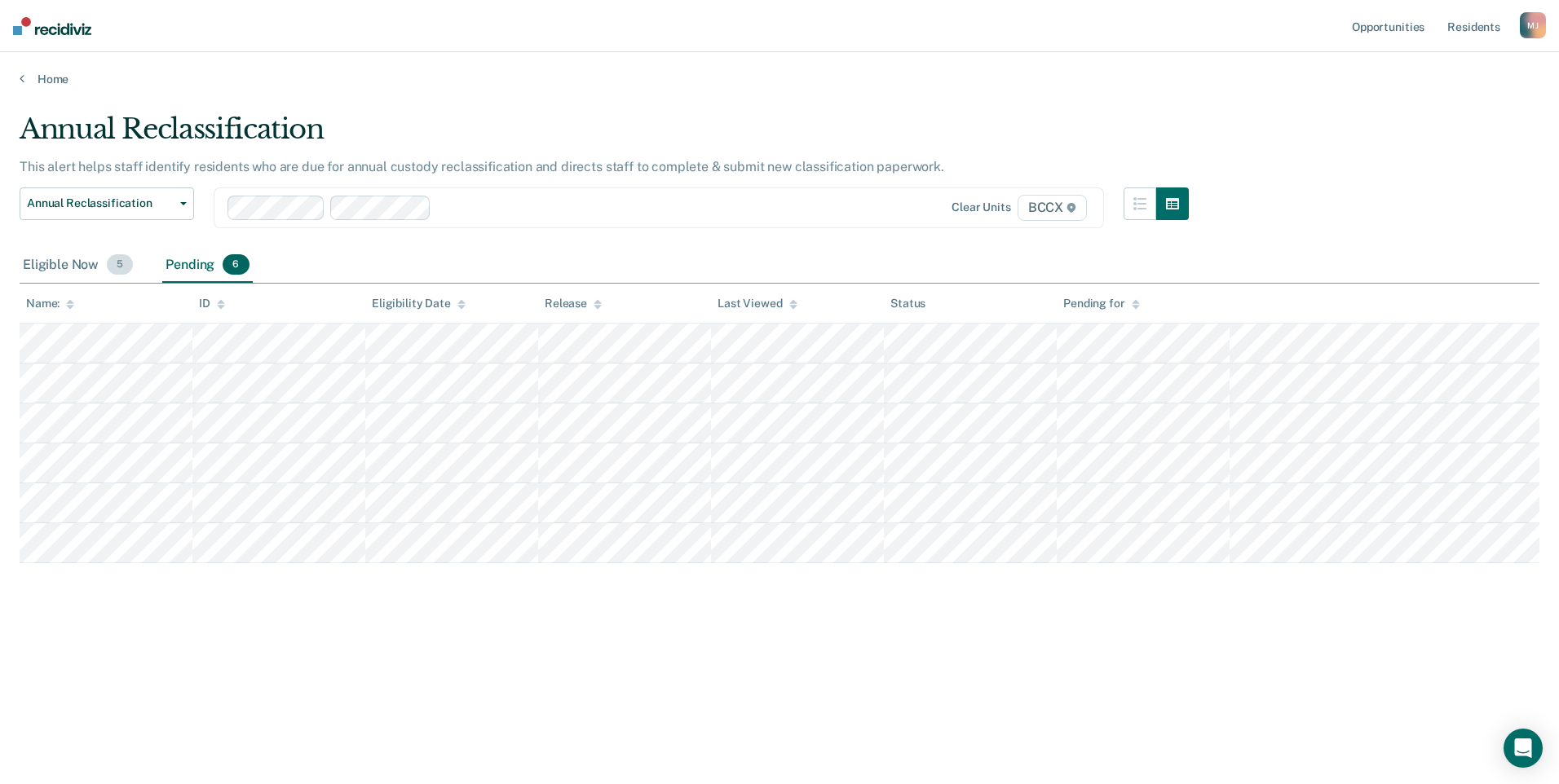 click on "Eligible Now 5" at bounding box center (77, 266) 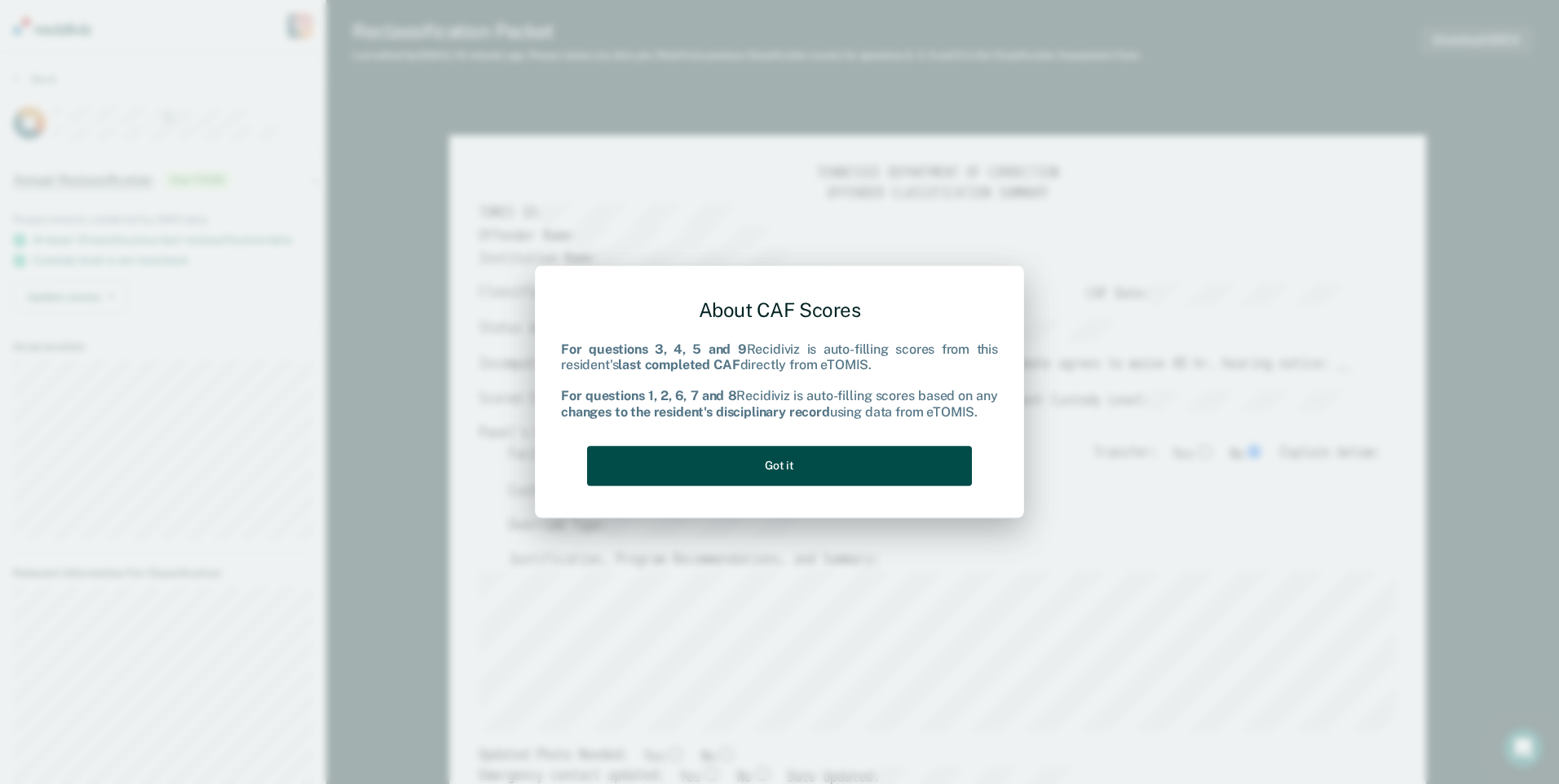 click on "Got it" at bounding box center [780, 465] 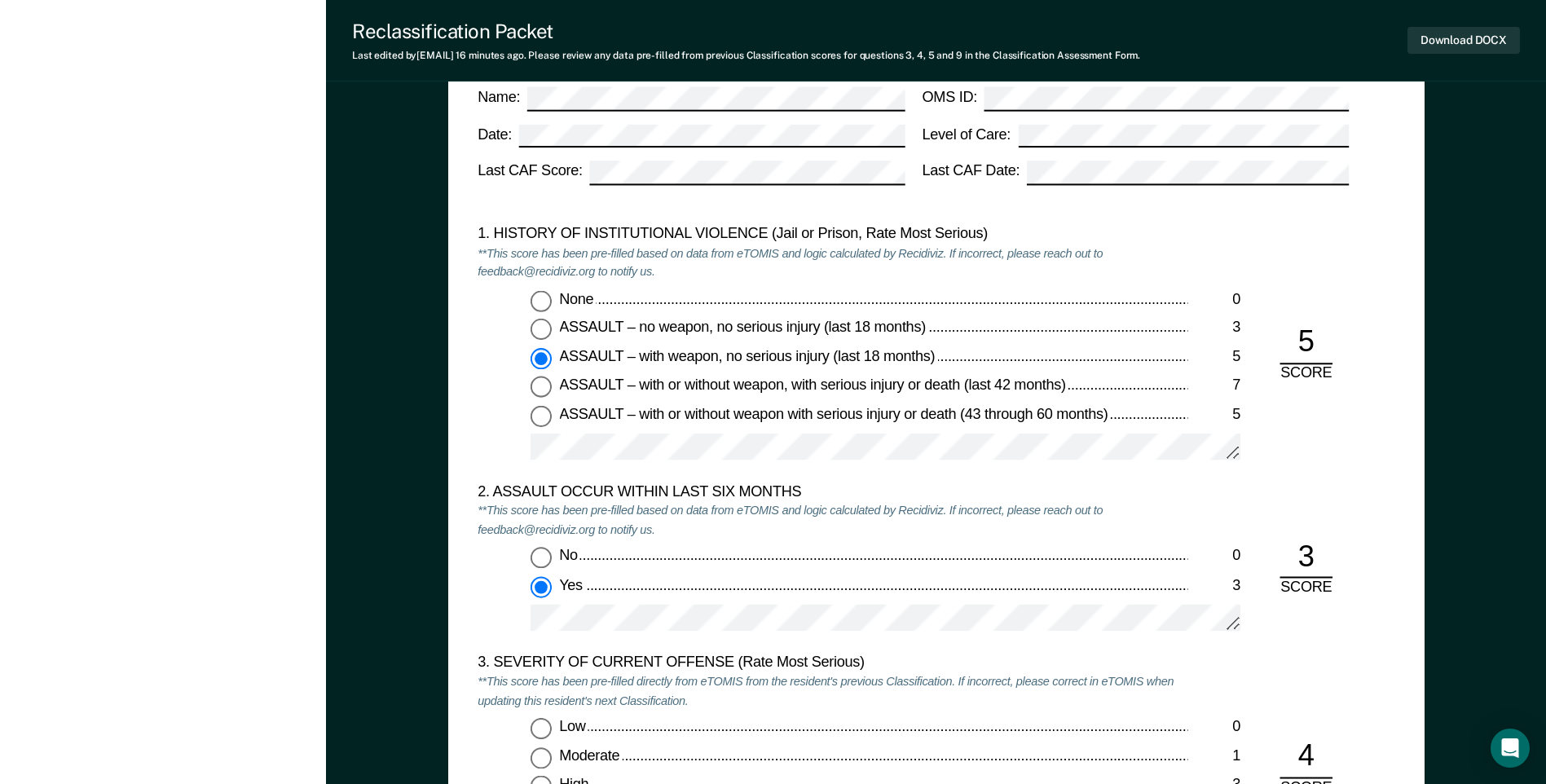scroll, scrollTop: 1304, scrollLeft: 0, axis: vertical 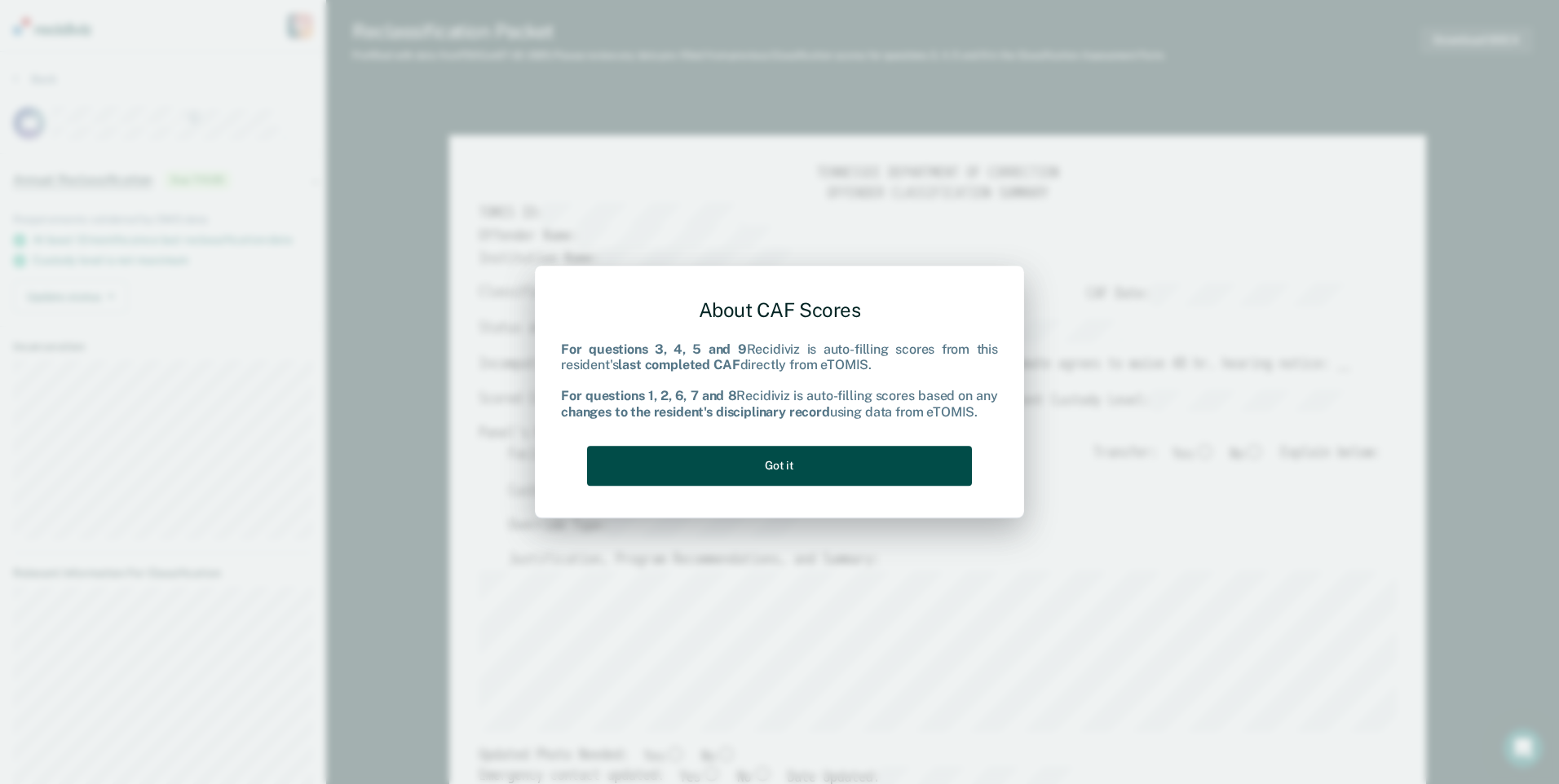 click on "Got it" at bounding box center [780, 465] 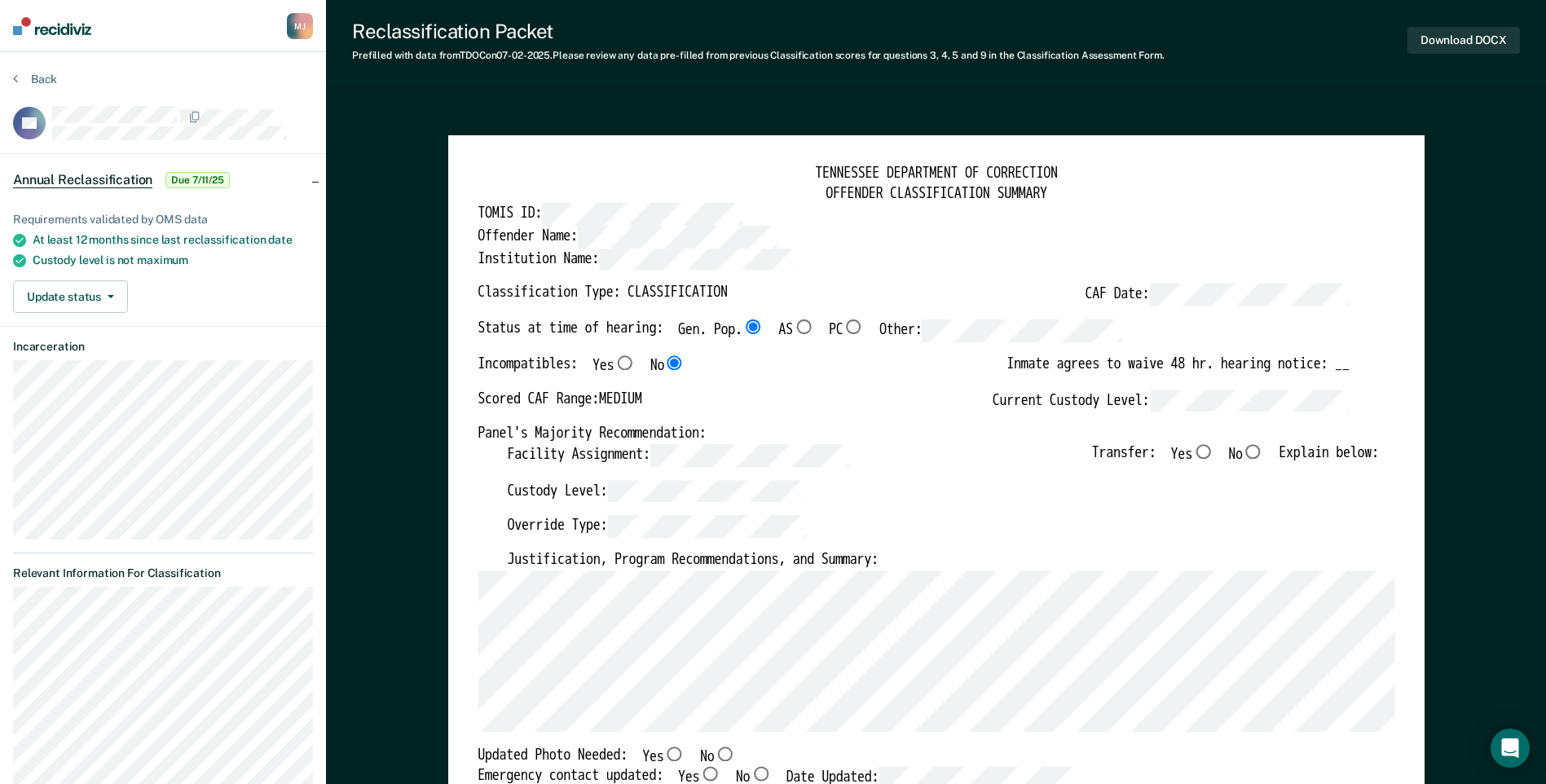 click on "No" at bounding box center [1203, 451] 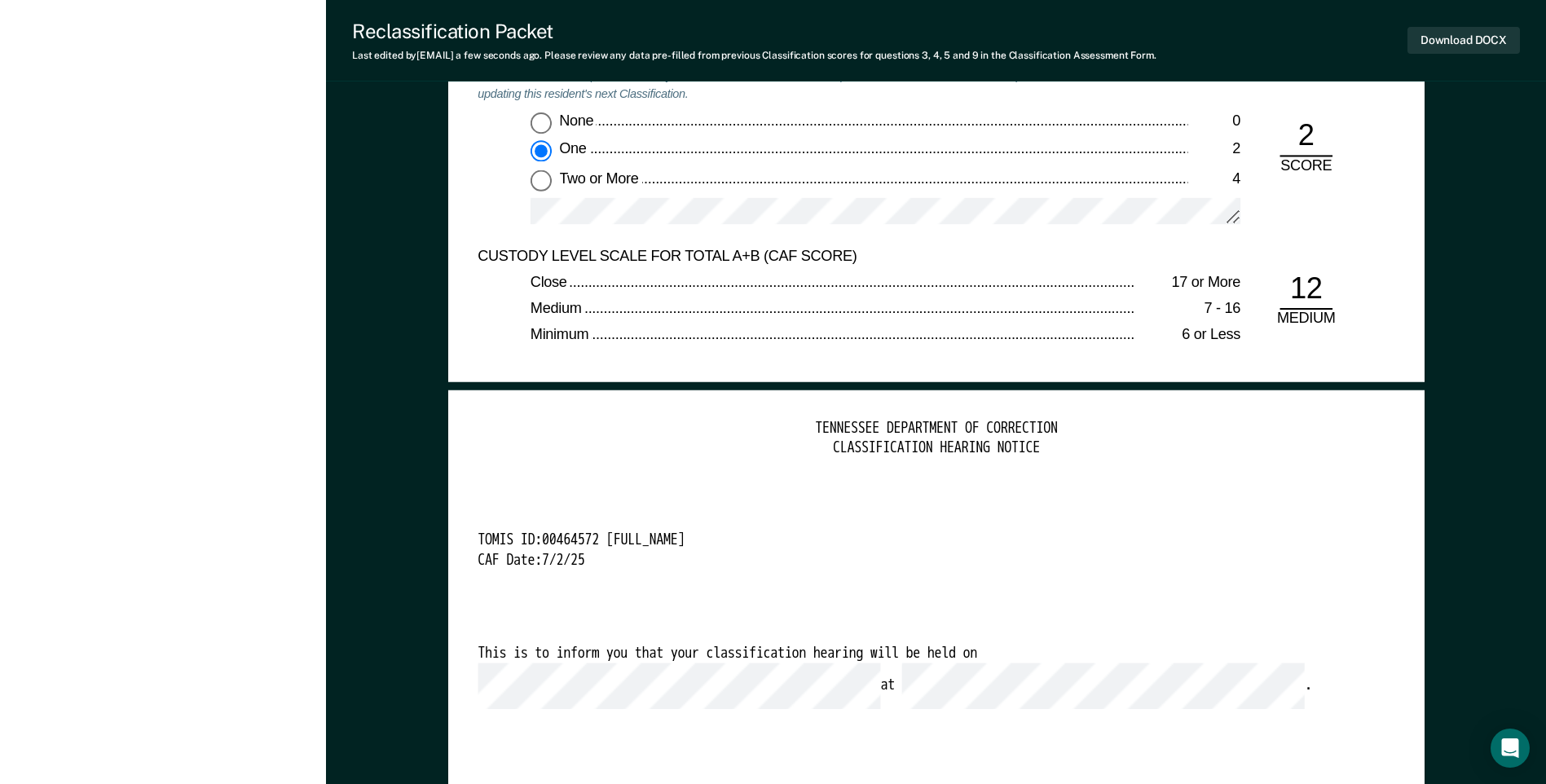 scroll, scrollTop: 3749, scrollLeft: 0, axis: vertical 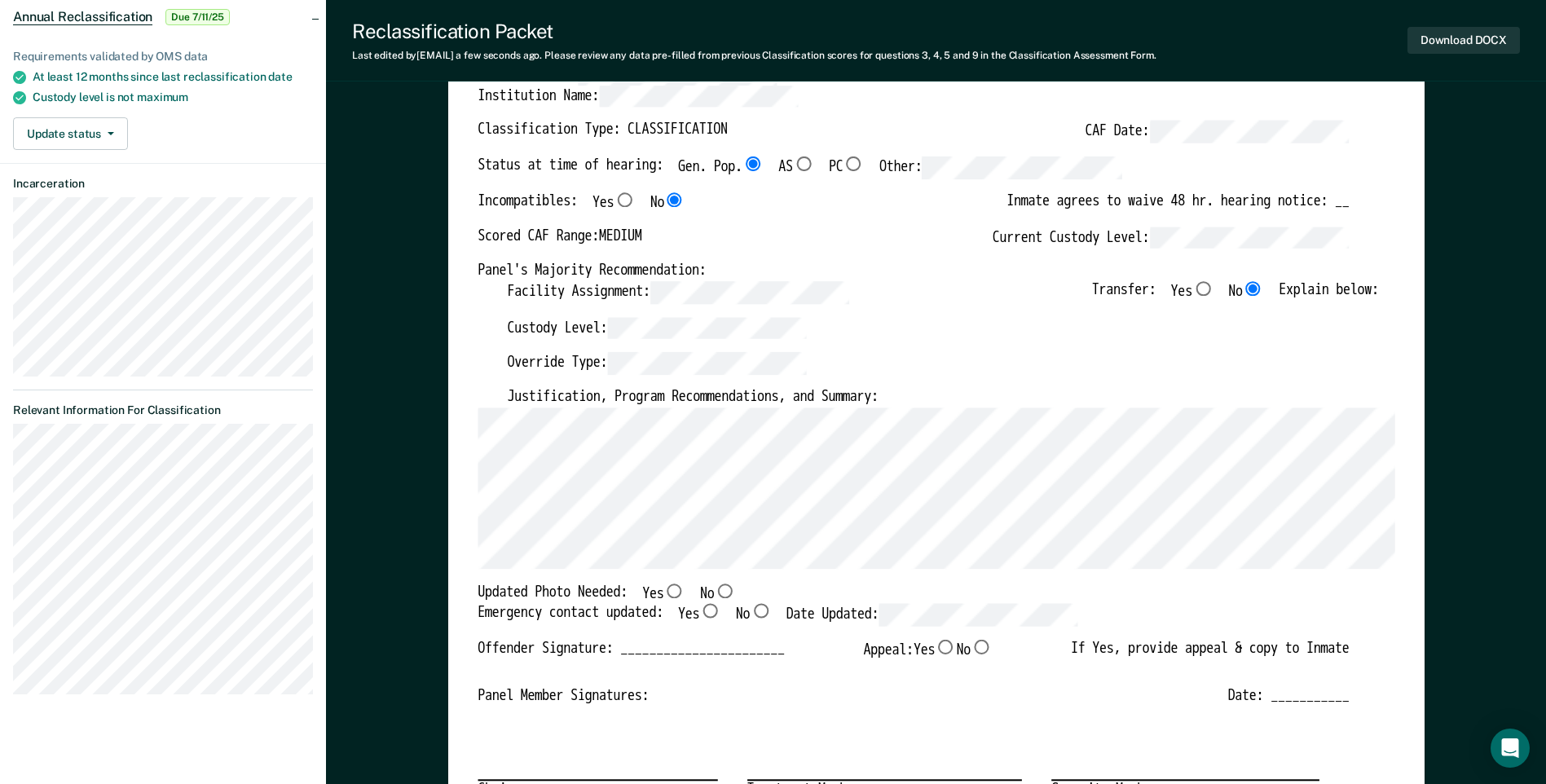 drag, startPoint x: 753, startPoint y: 588, endPoint x: 739, endPoint y: 599, distance: 17.804494 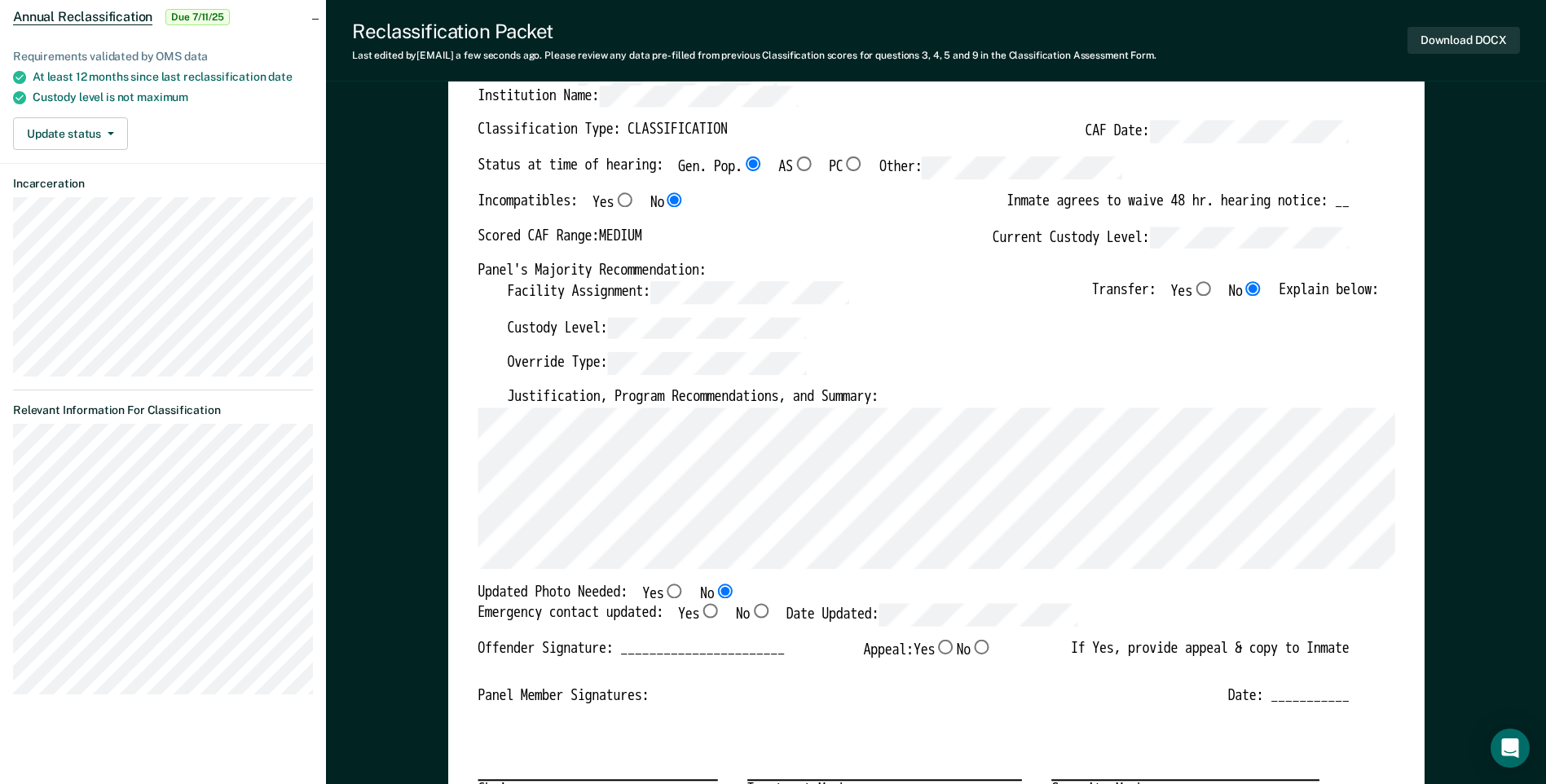 click on "Yes" at bounding box center (753, 164) 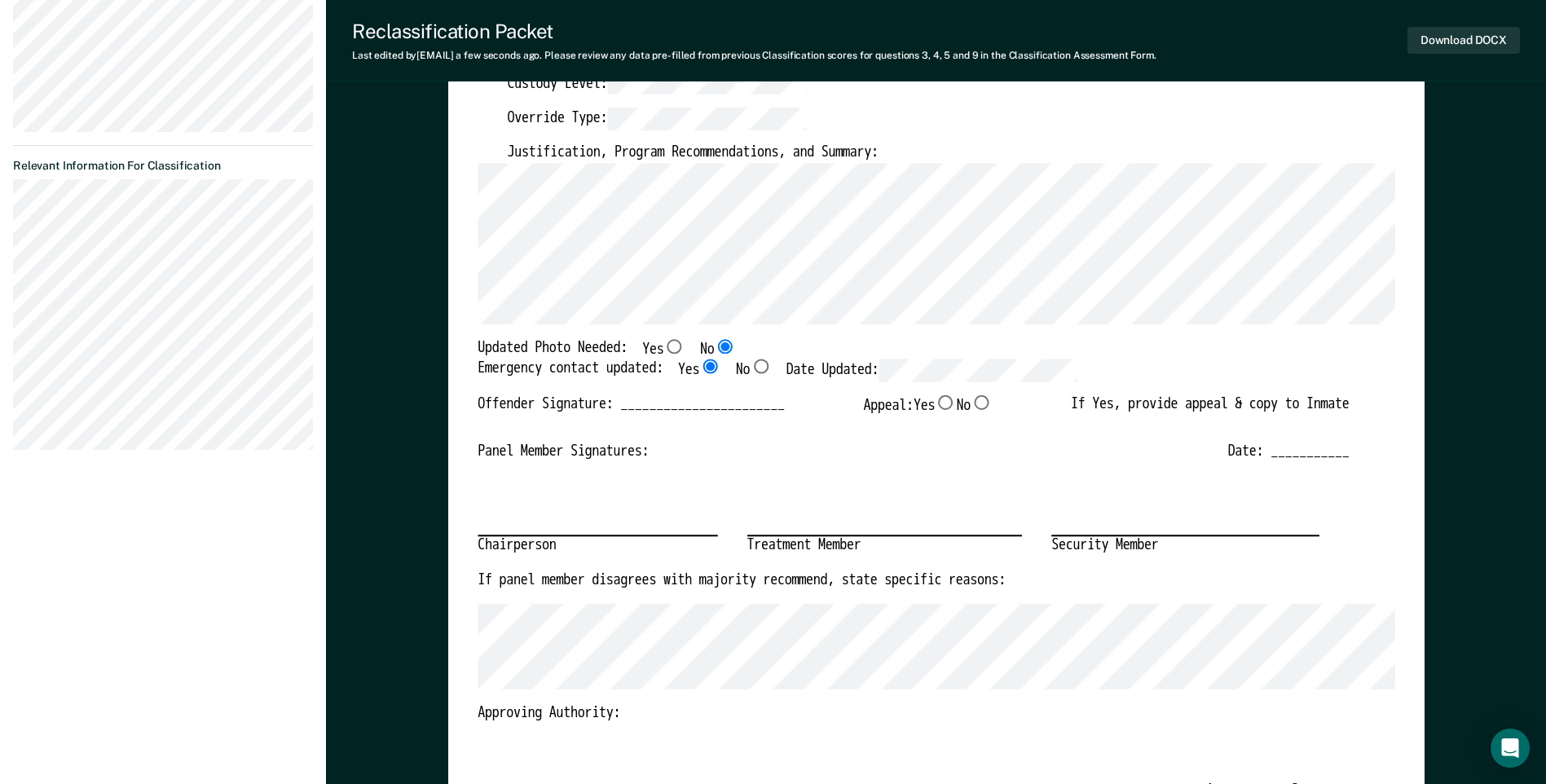 scroll, scrollTop: 0, scrollLeft: 0, axis: both 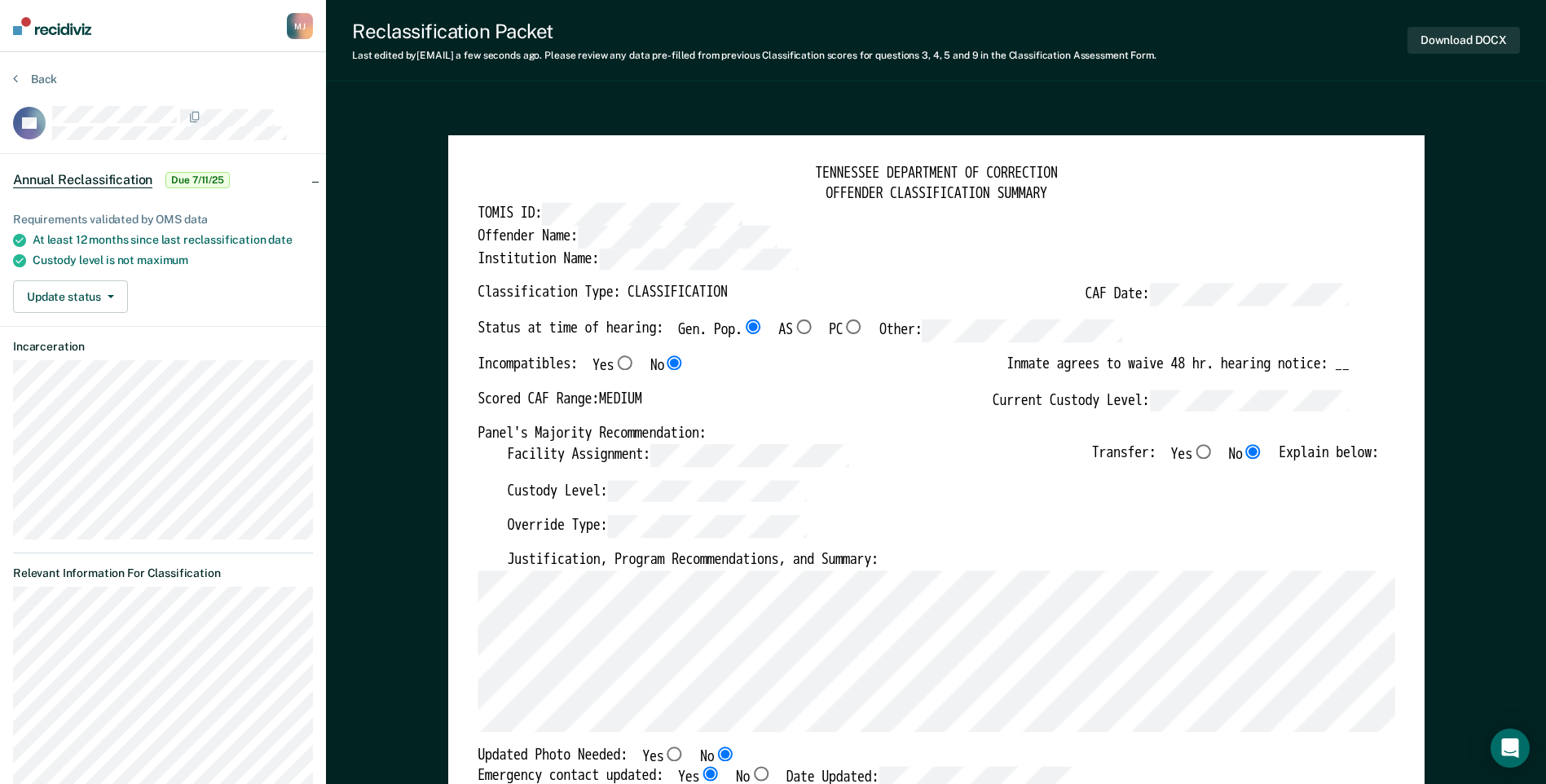 click on "Incompatibles: Yes No Inmate agrees to waive 48 hr. hearing notice: __" at bounding box center (913, 372) 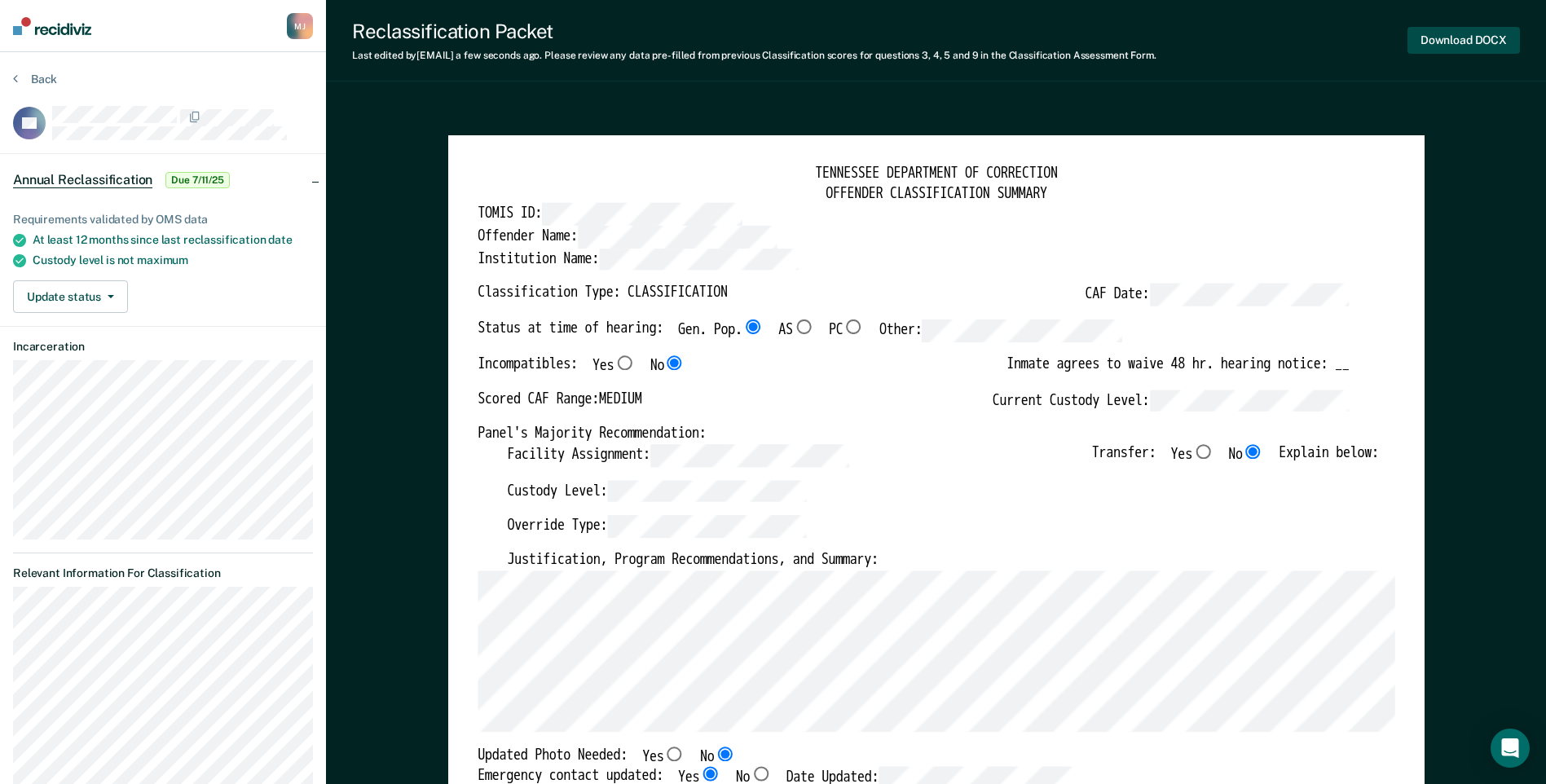 click on "Download DOCX" at bounding box center [1464, 40] 